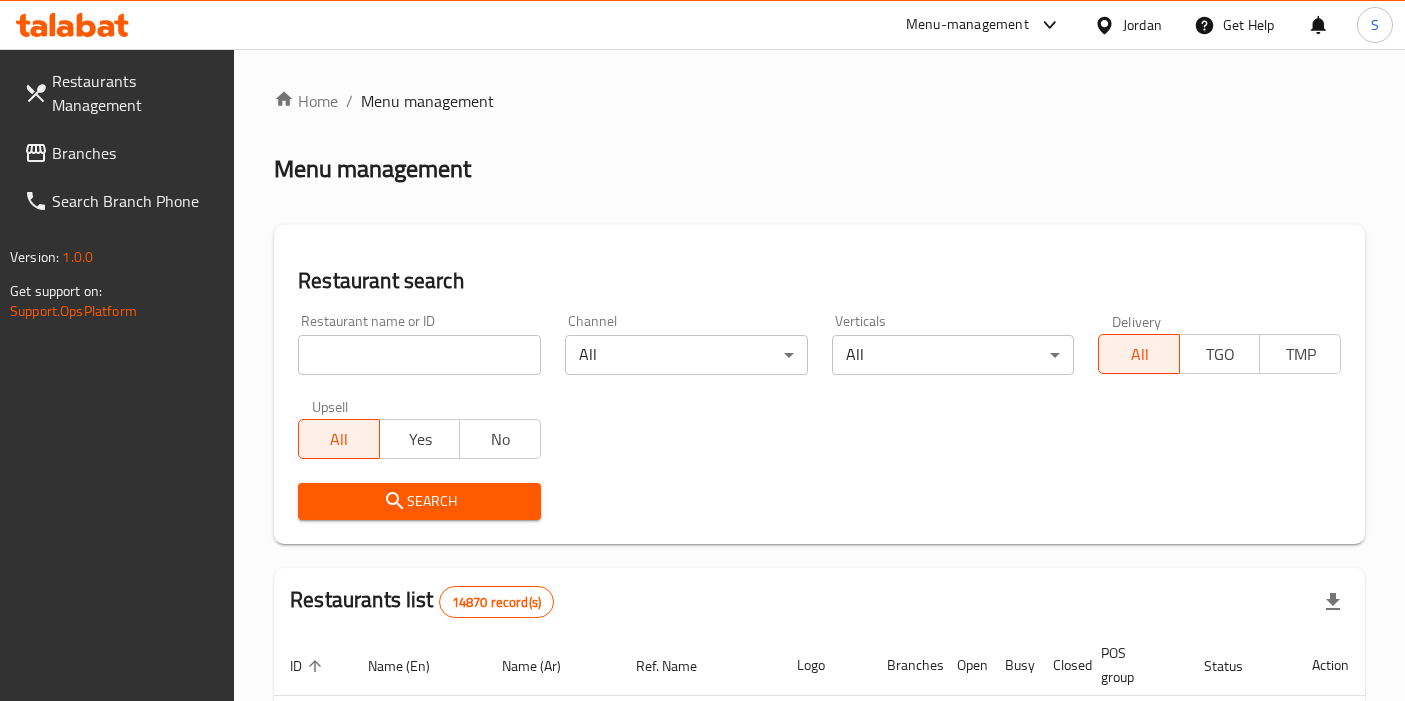 click on "Restaurant name or ID Restaurant name or ID" at bounding box center (419, 344) 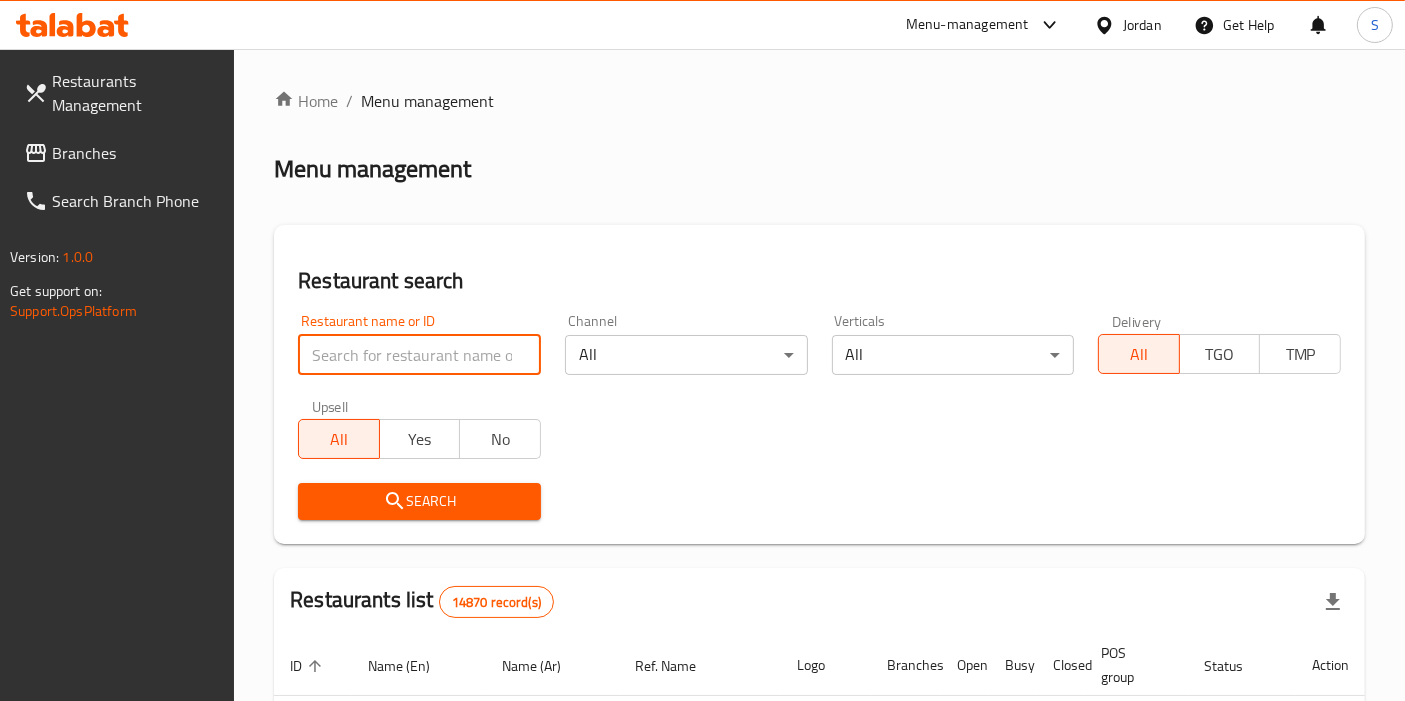 click at bounding box center [419, 355] 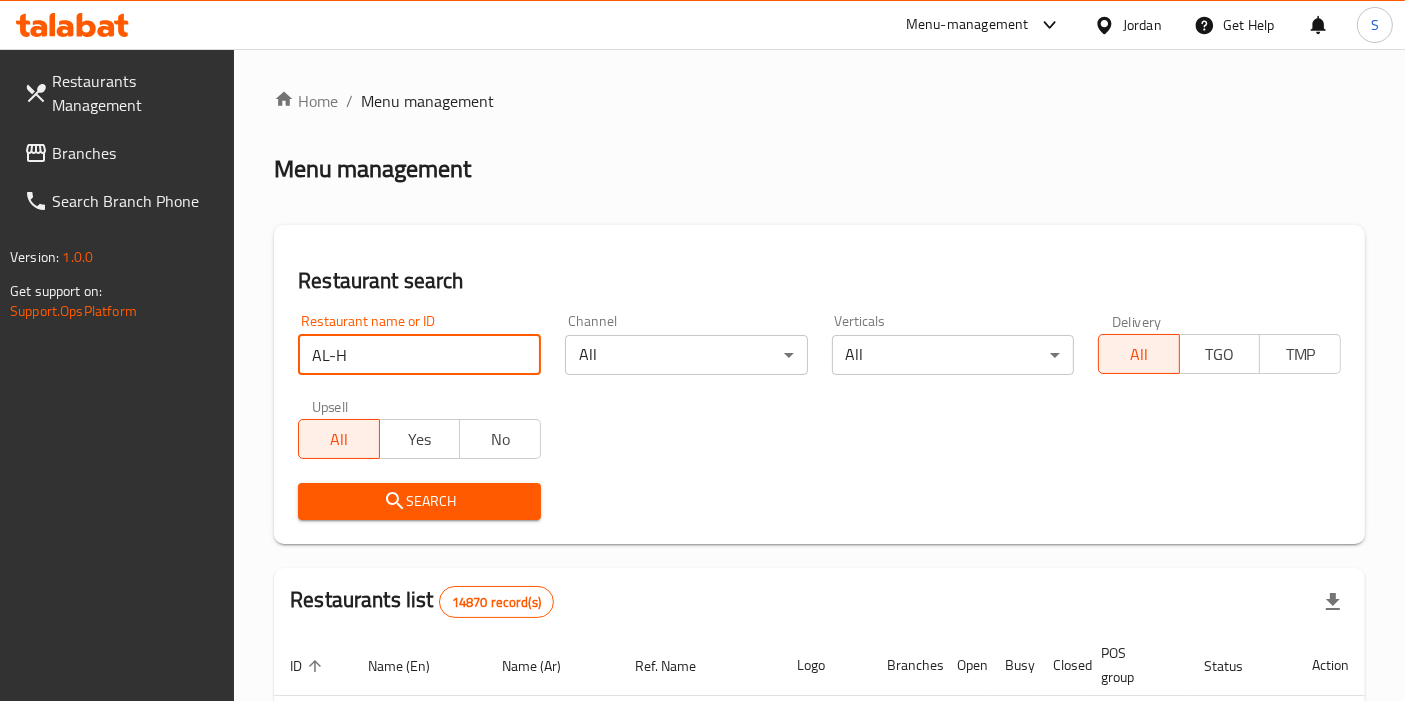 type on "Al-[PERSON_NAME] & Grill" 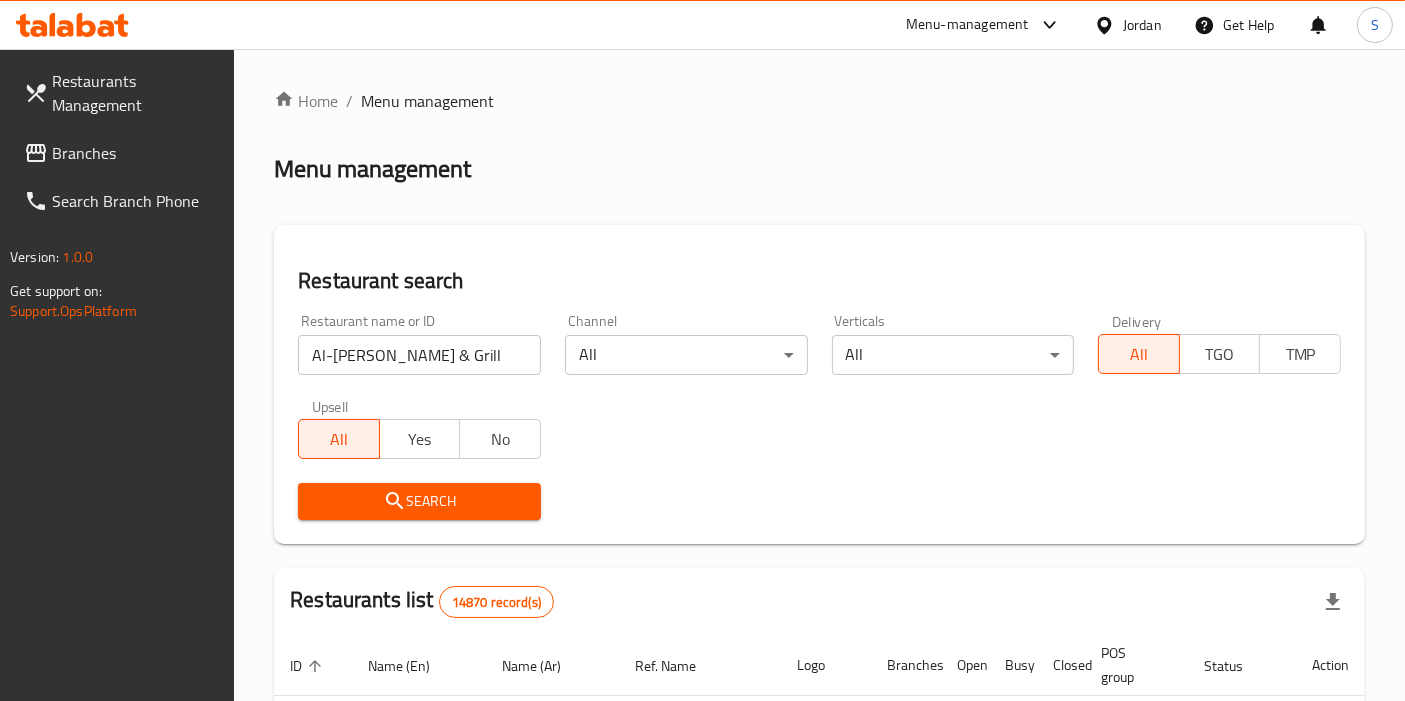 click on "Search" at bounding box center [419, 501] 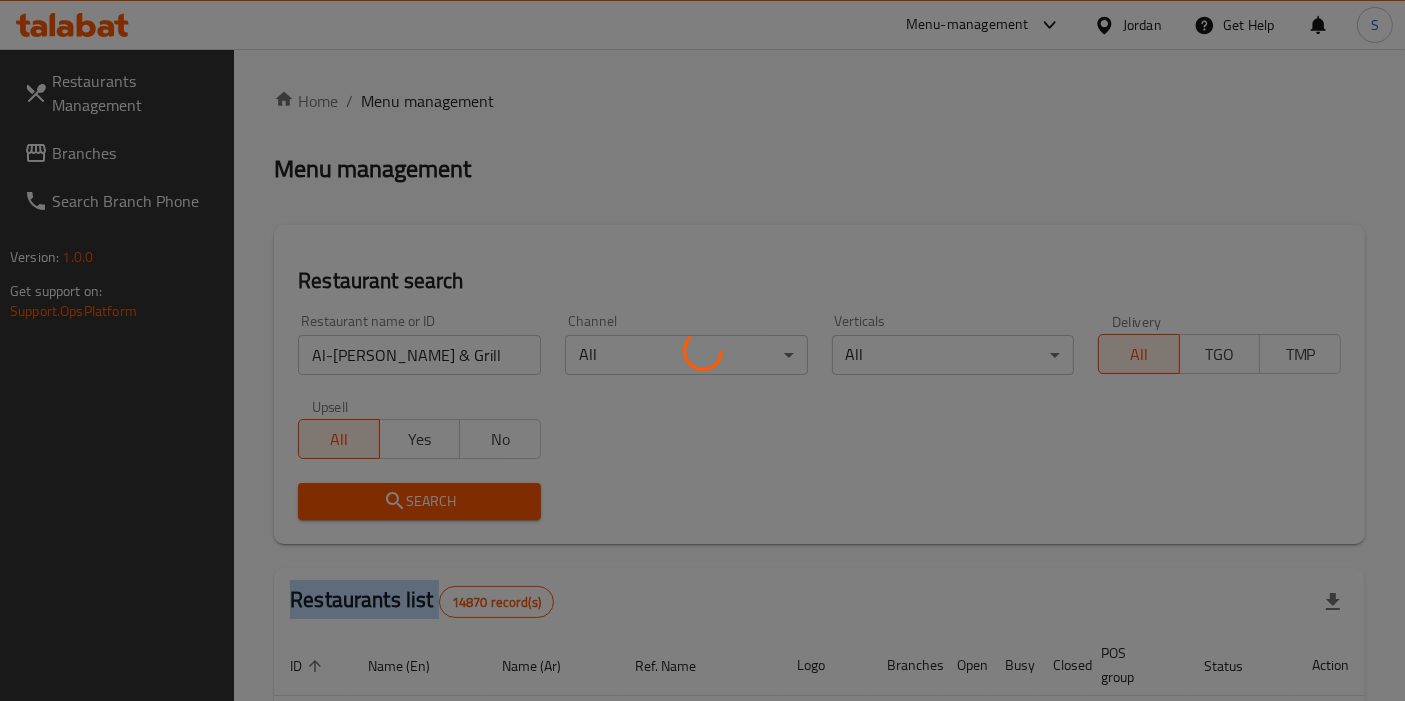 click at bounding box center (702, 350) 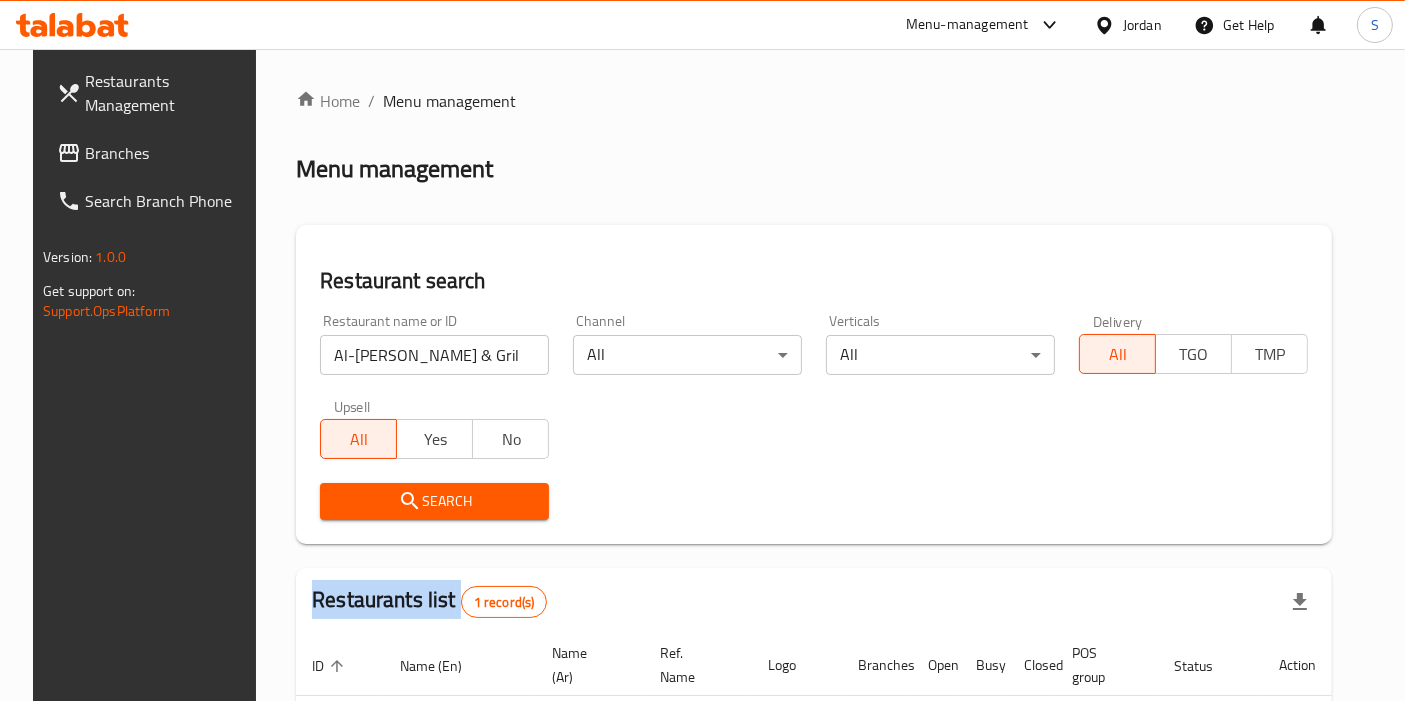 click at bounding box center [702, 350] 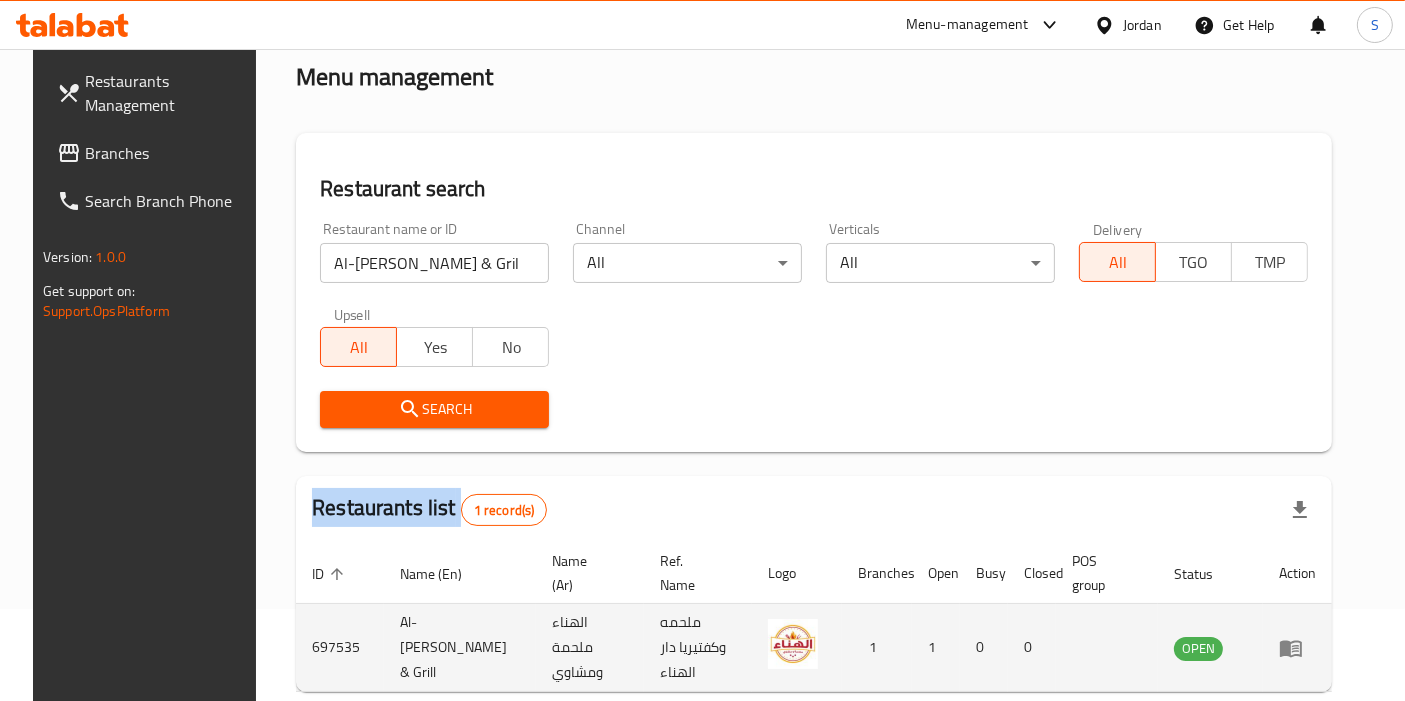 scroll, scrollTop: 173, scrollLeft: 0, axis: vertical 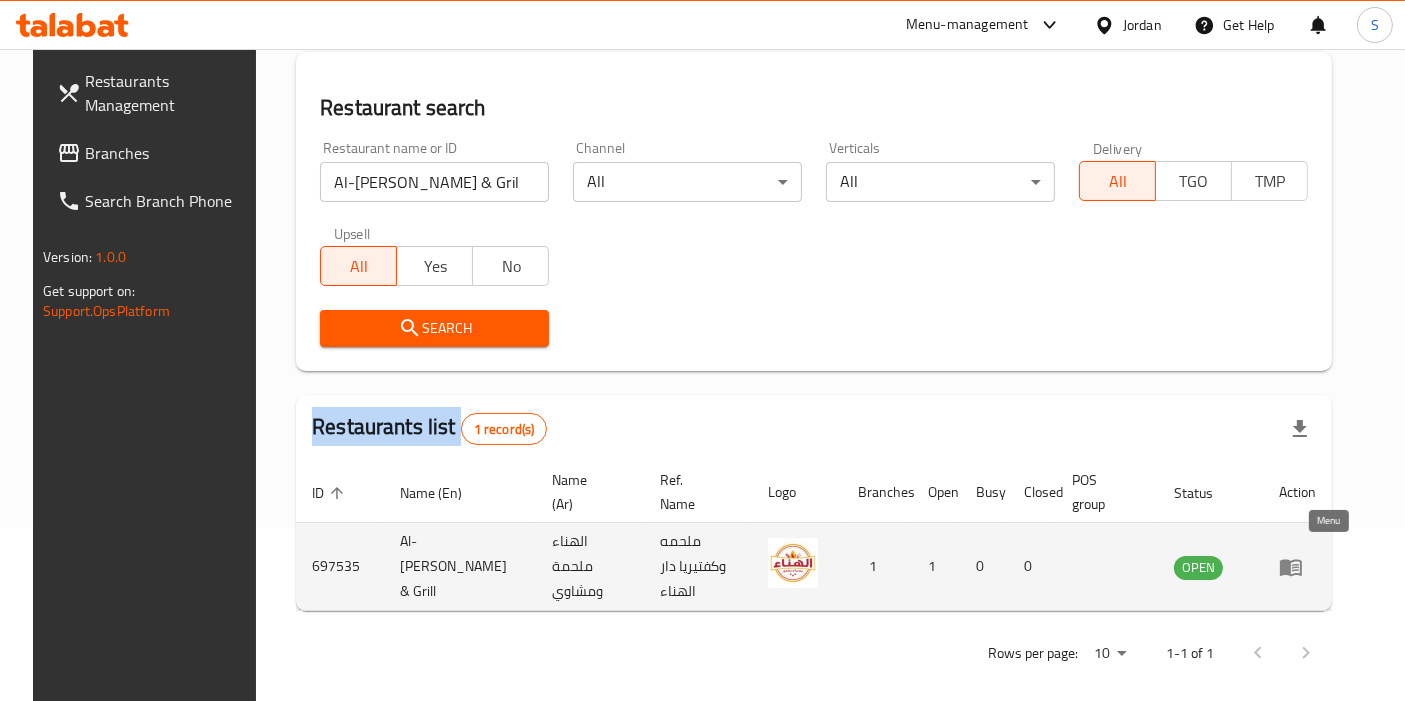 click 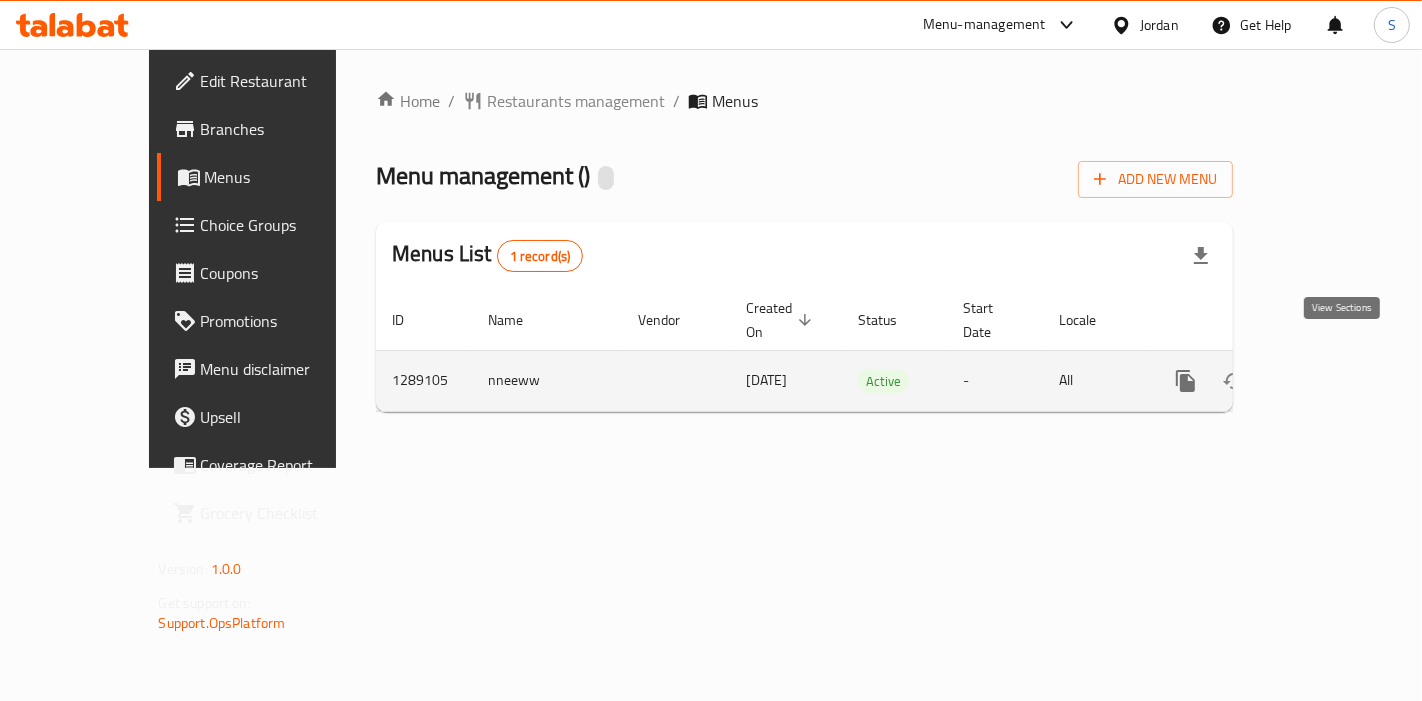 click 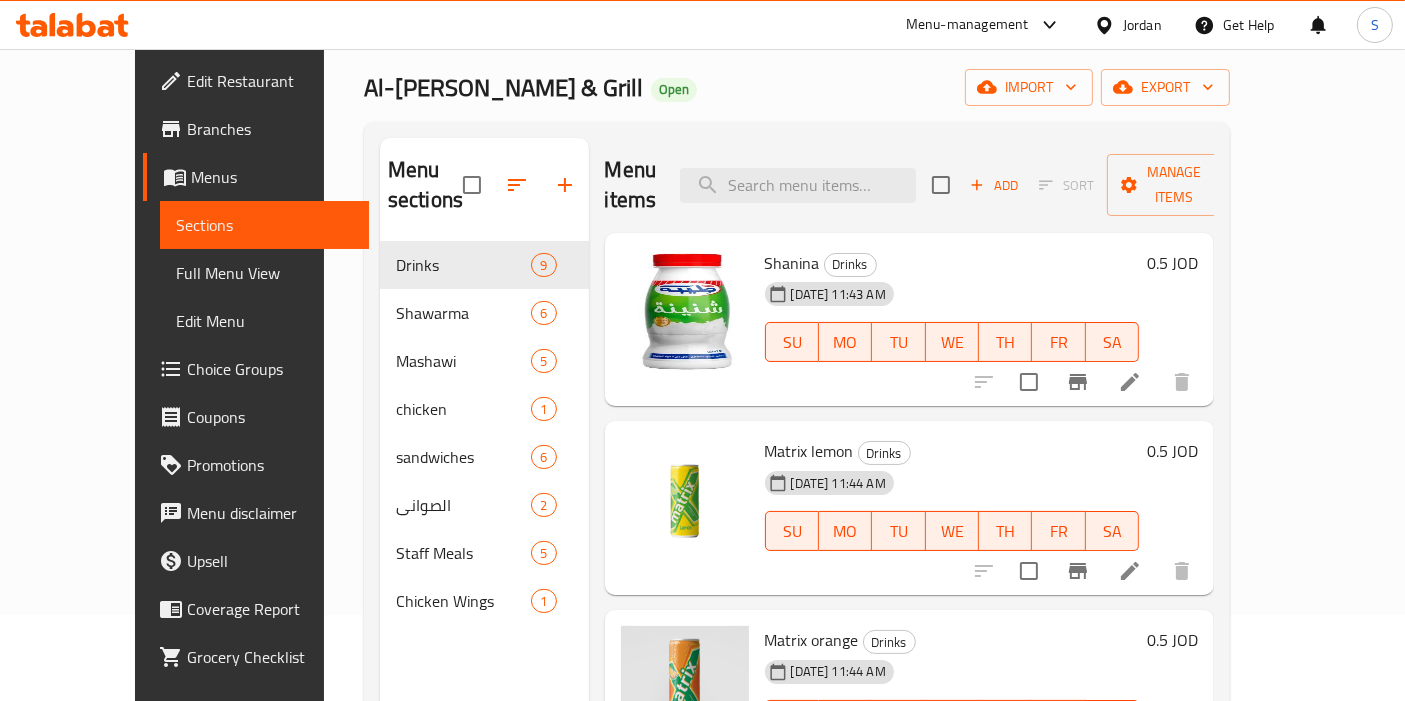 scroll, scrollTop: 222, scrollLeft: 0, axis: vertical 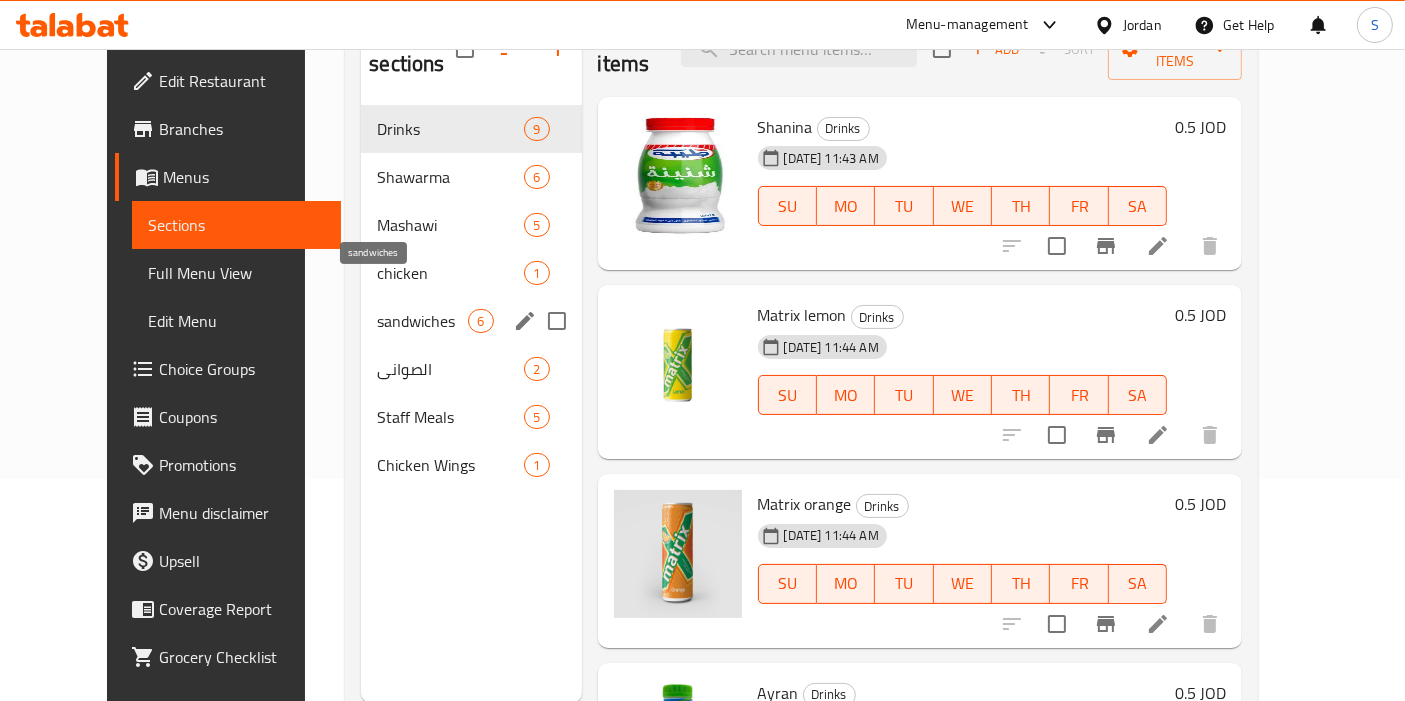 click on "sandwiches" at bounding box center (422, 321) 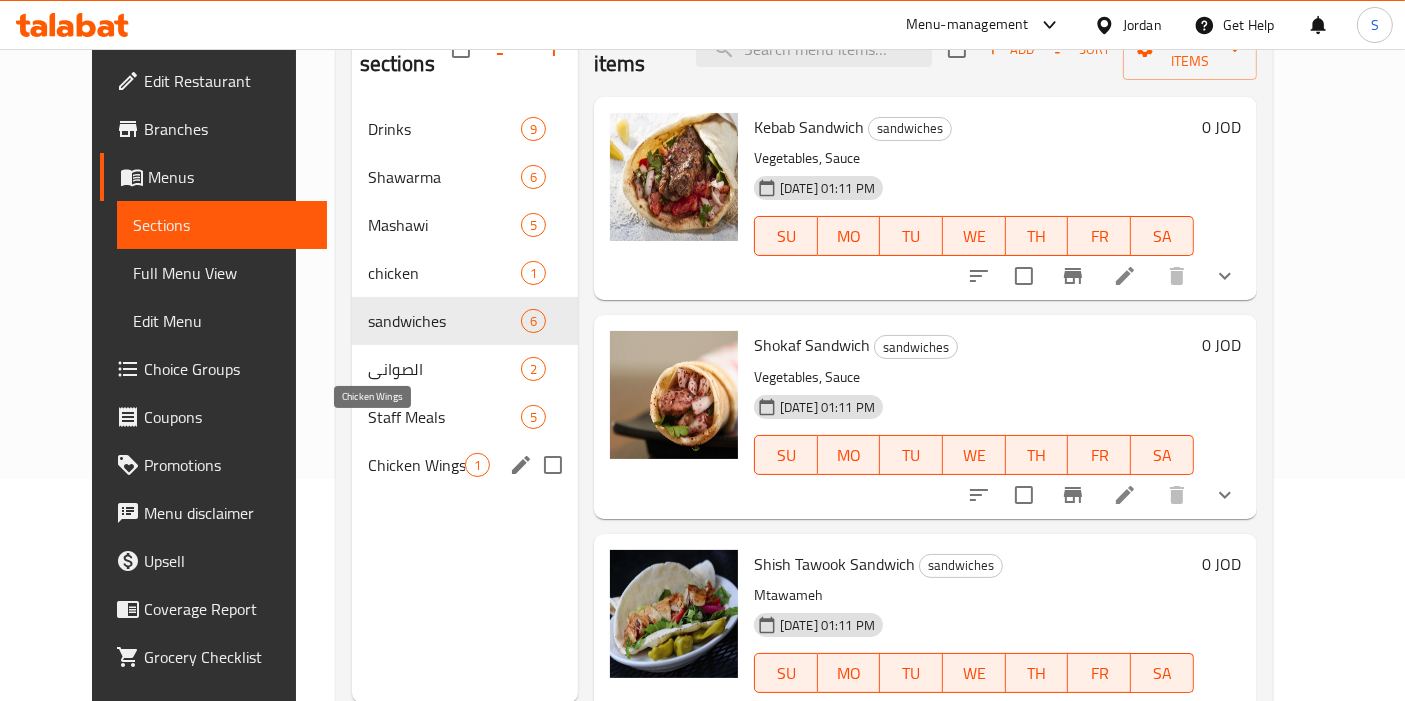 click on "Chicken Wings" at bounding box center [416, 465] 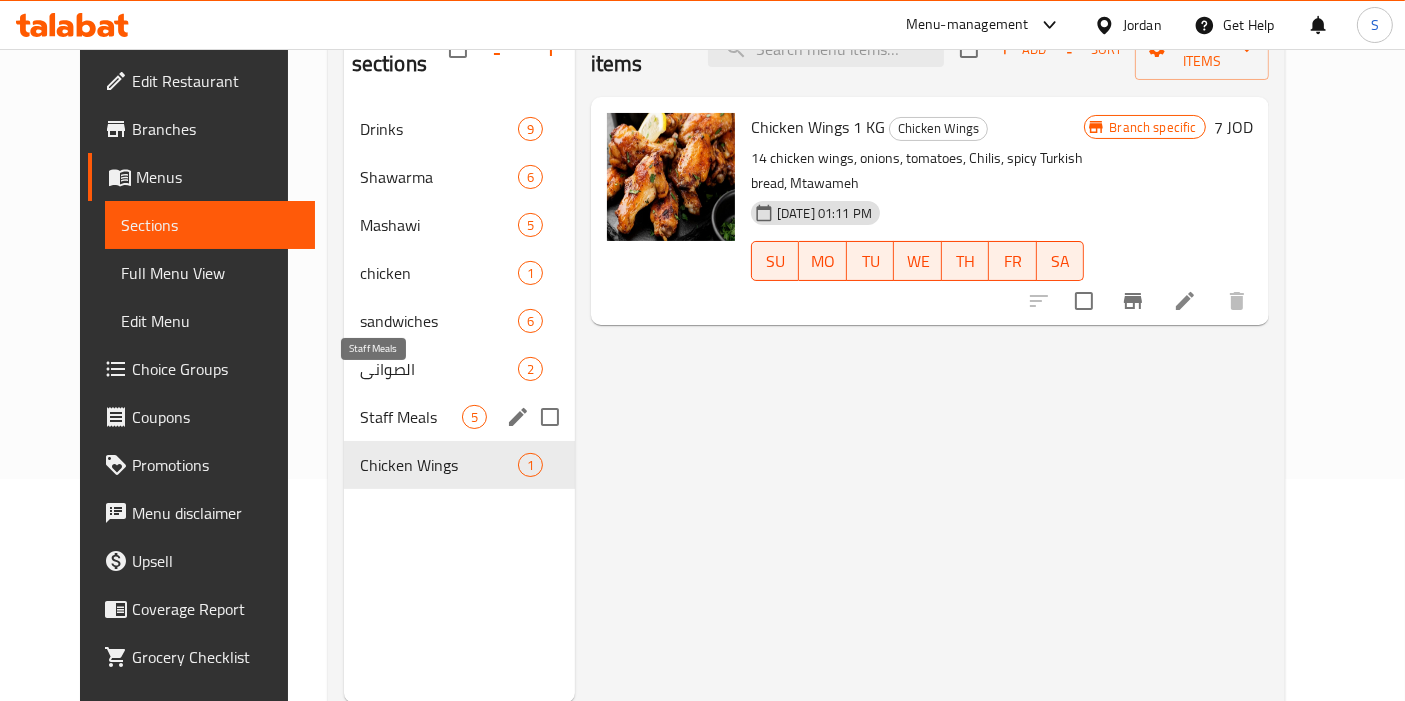 click on "Staff Meals" at bounding box center (411, 417) 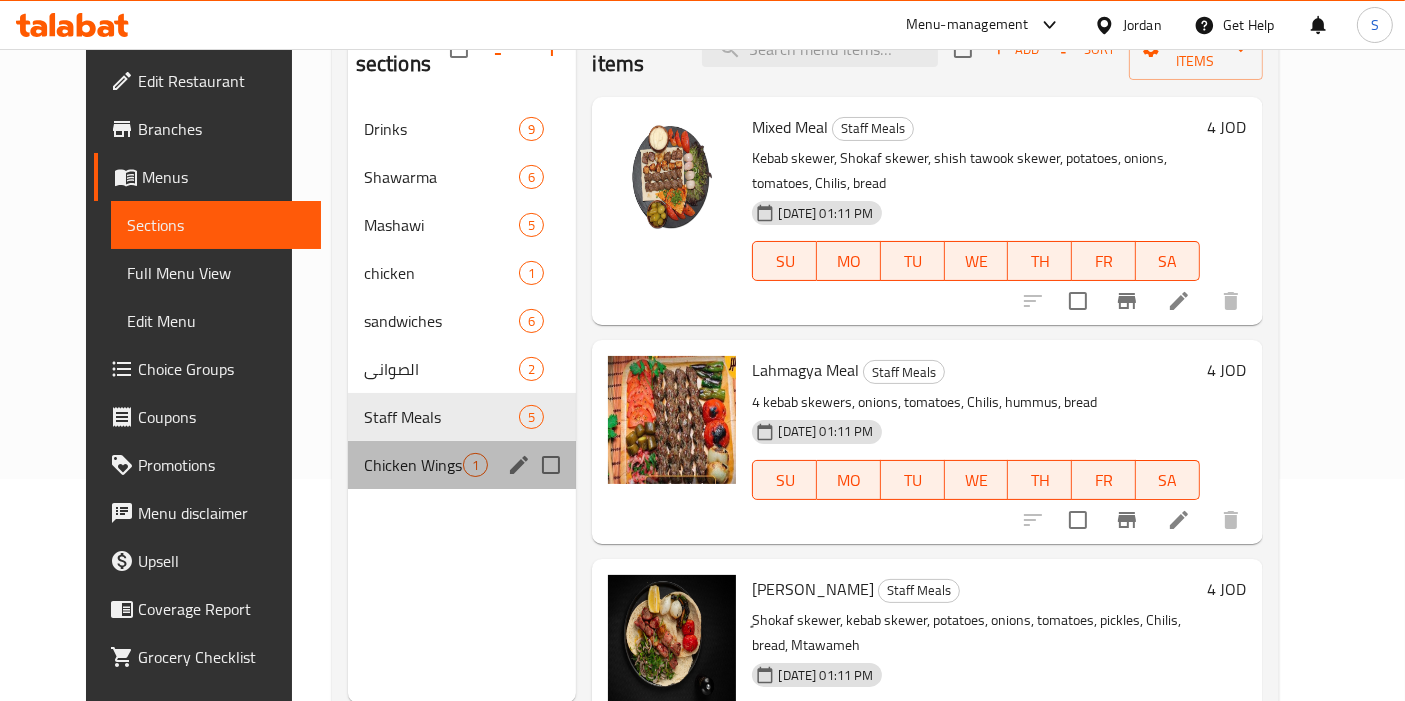 click on "Chicken Wings 1" at bounding box center (462, 465) 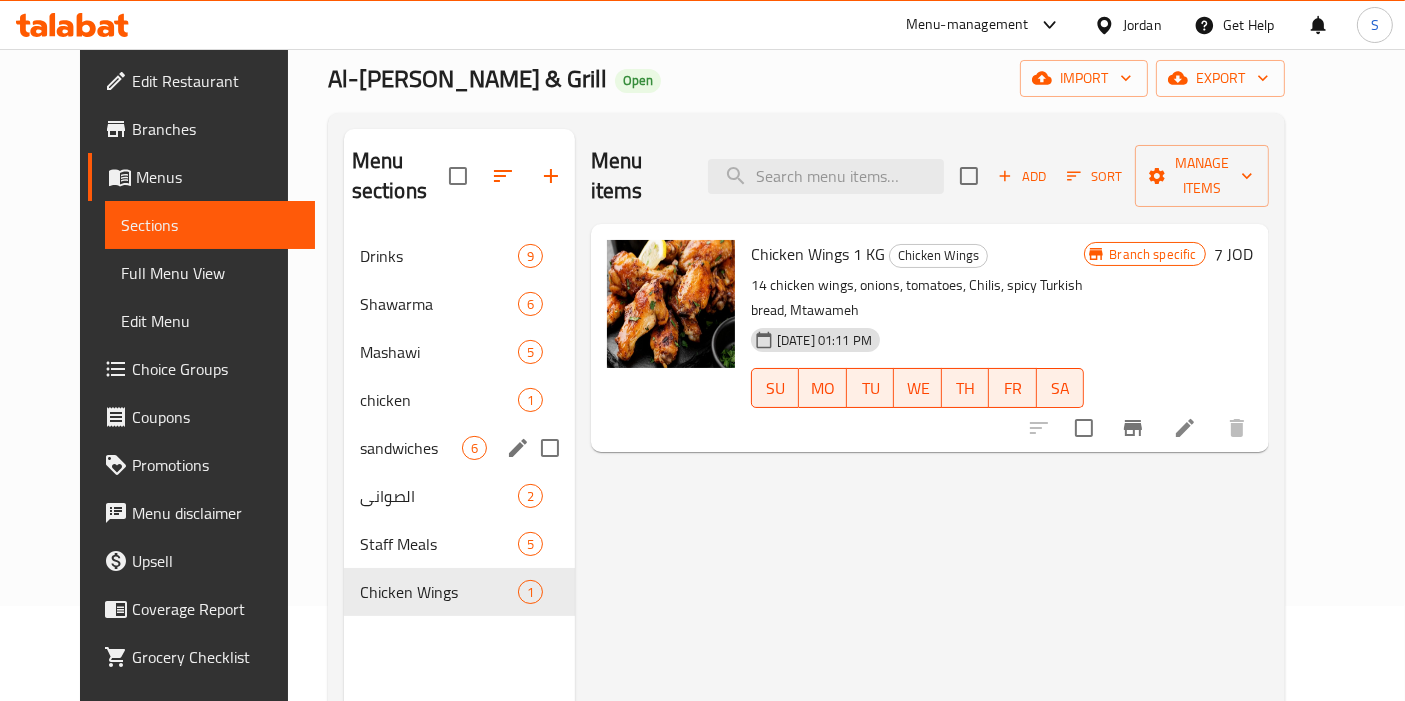 scroll, scrollTop: 0, scrollLeft: 0, axis: both 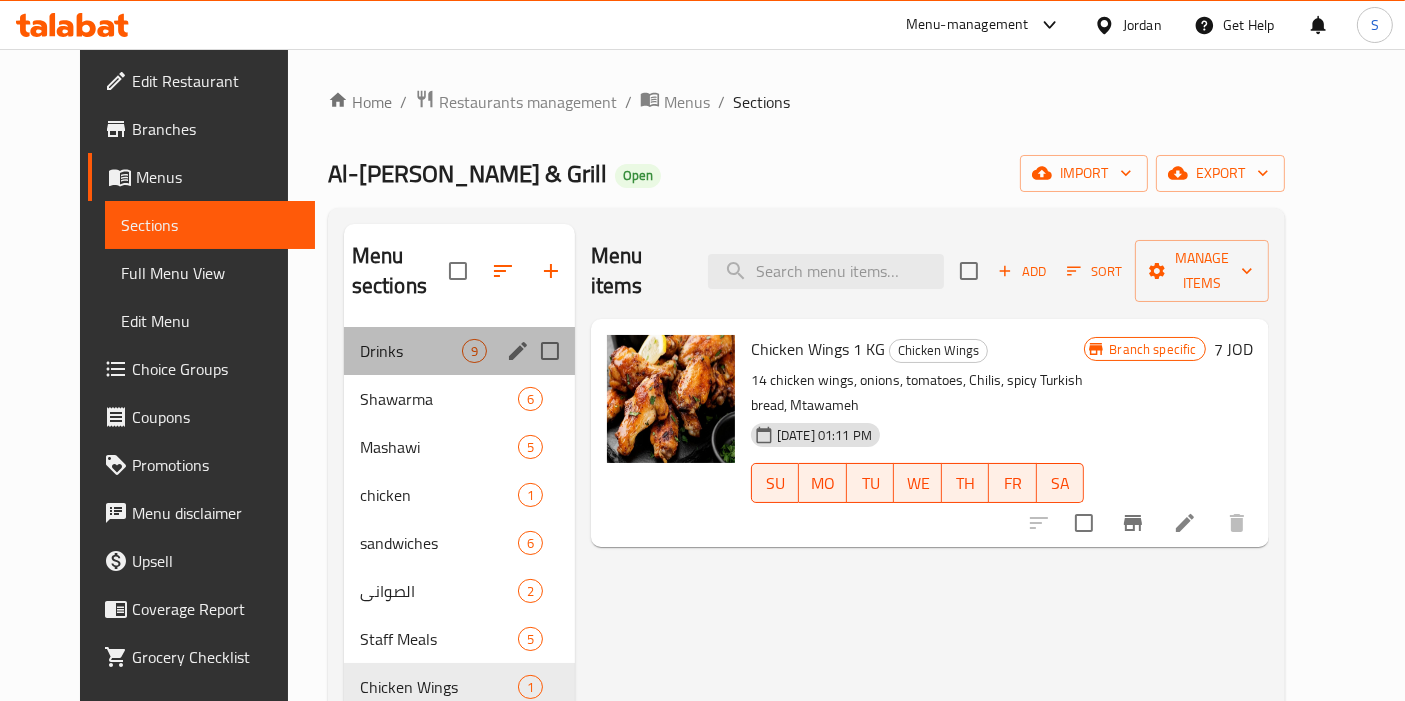 click on "Drinks 9" at bounding box center (459, 351) 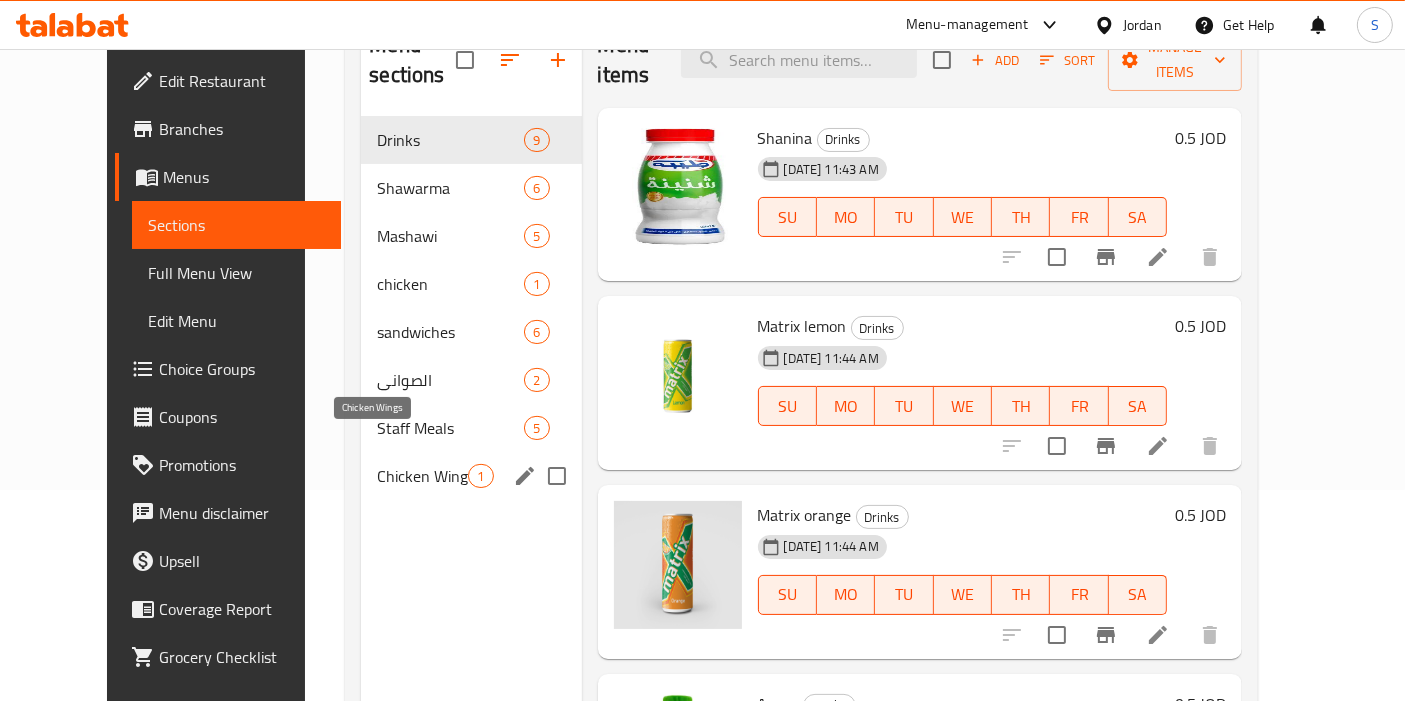scroll, scrollTop: 279, scrollLeft: 0, axis: vertical 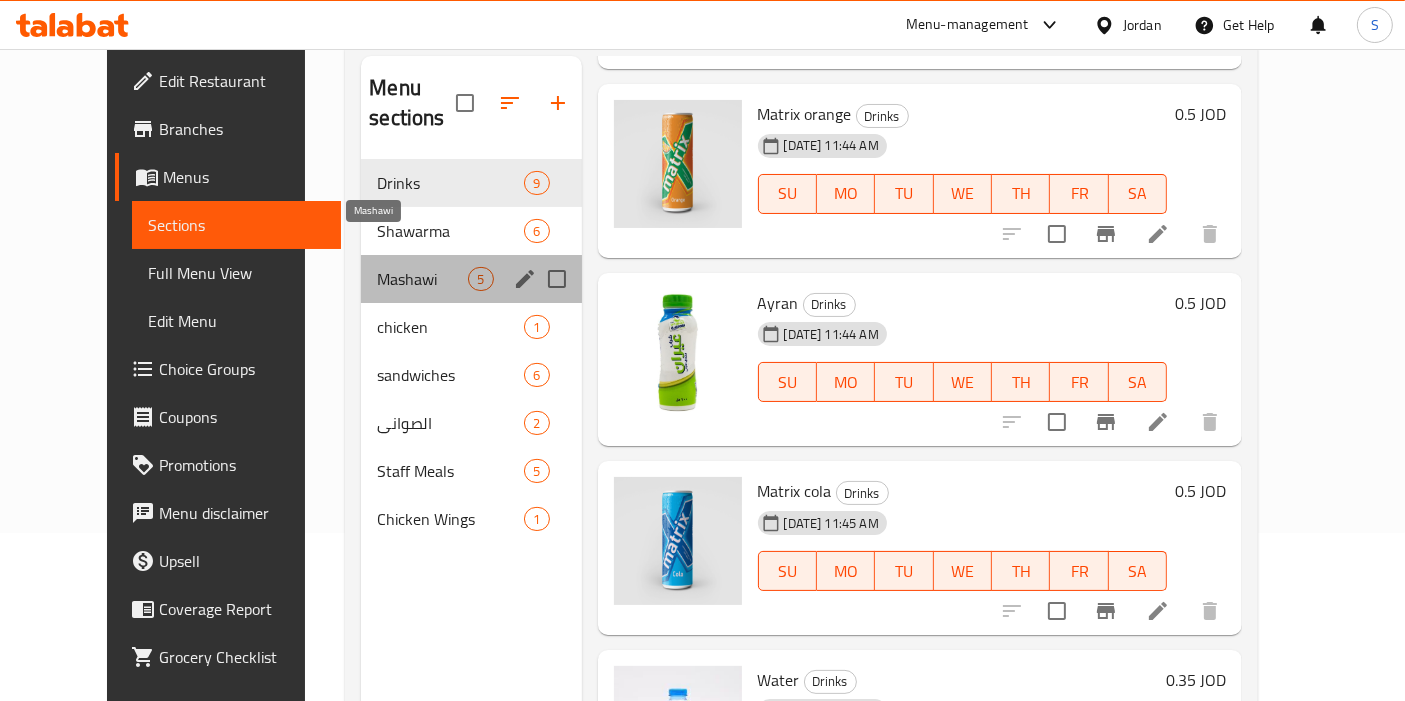 click on "Mashawi" at bounding box center (422, 279) 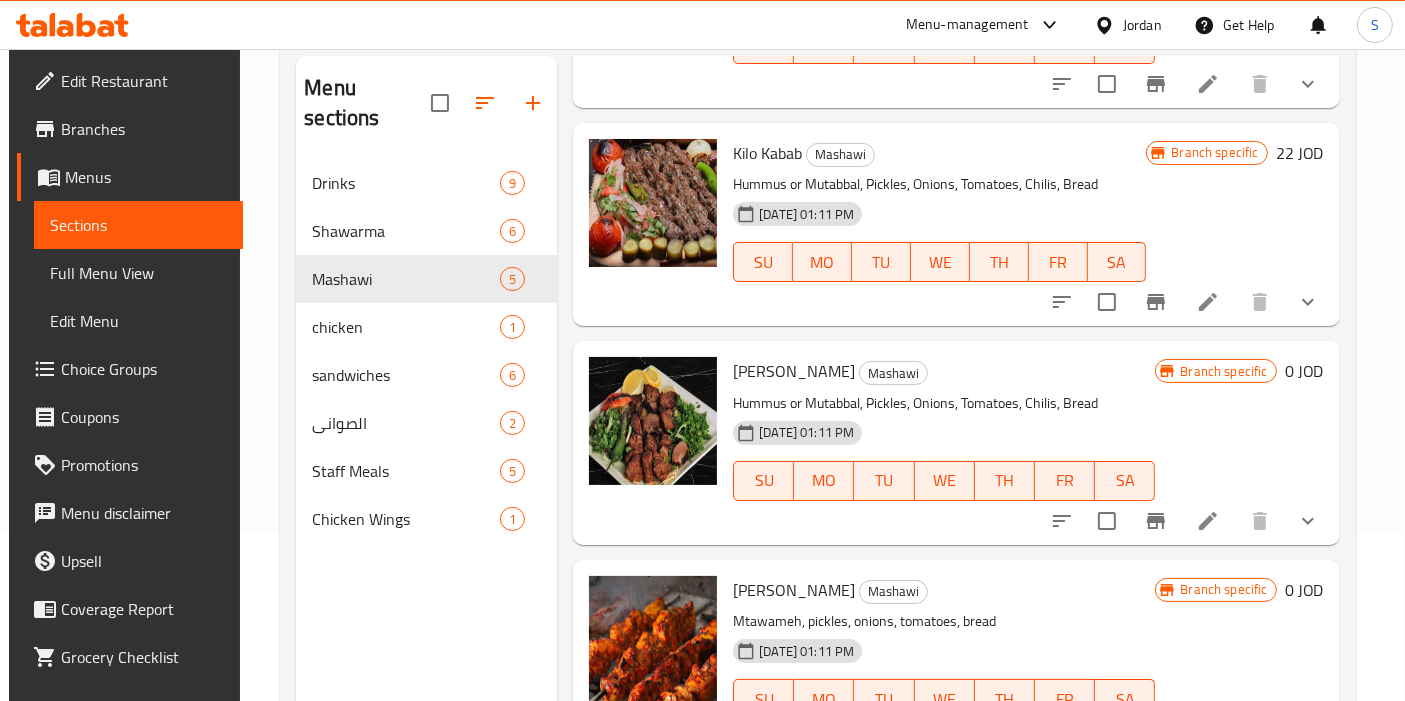 scroll, scrollTop: 465, scrollLeft: 0, axis: vertical 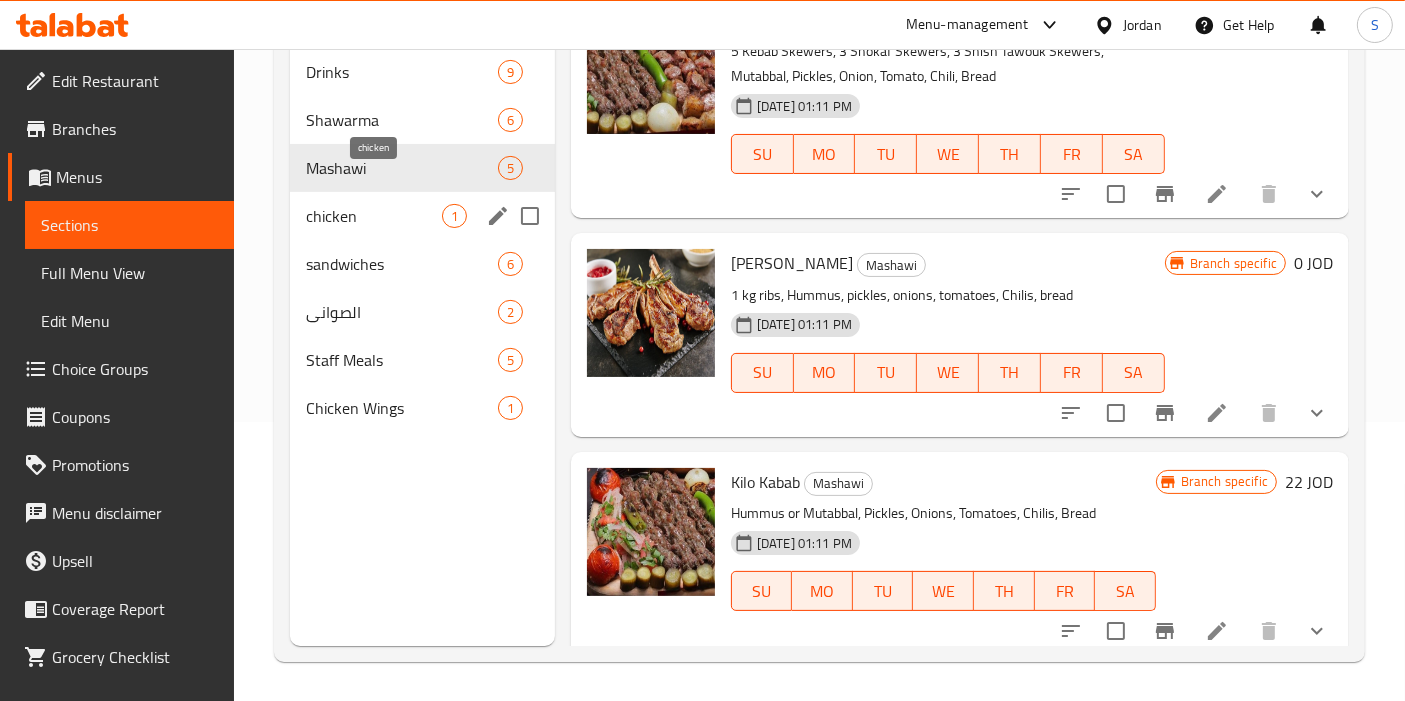 click on "chicken" at bounding box center (374, 216) 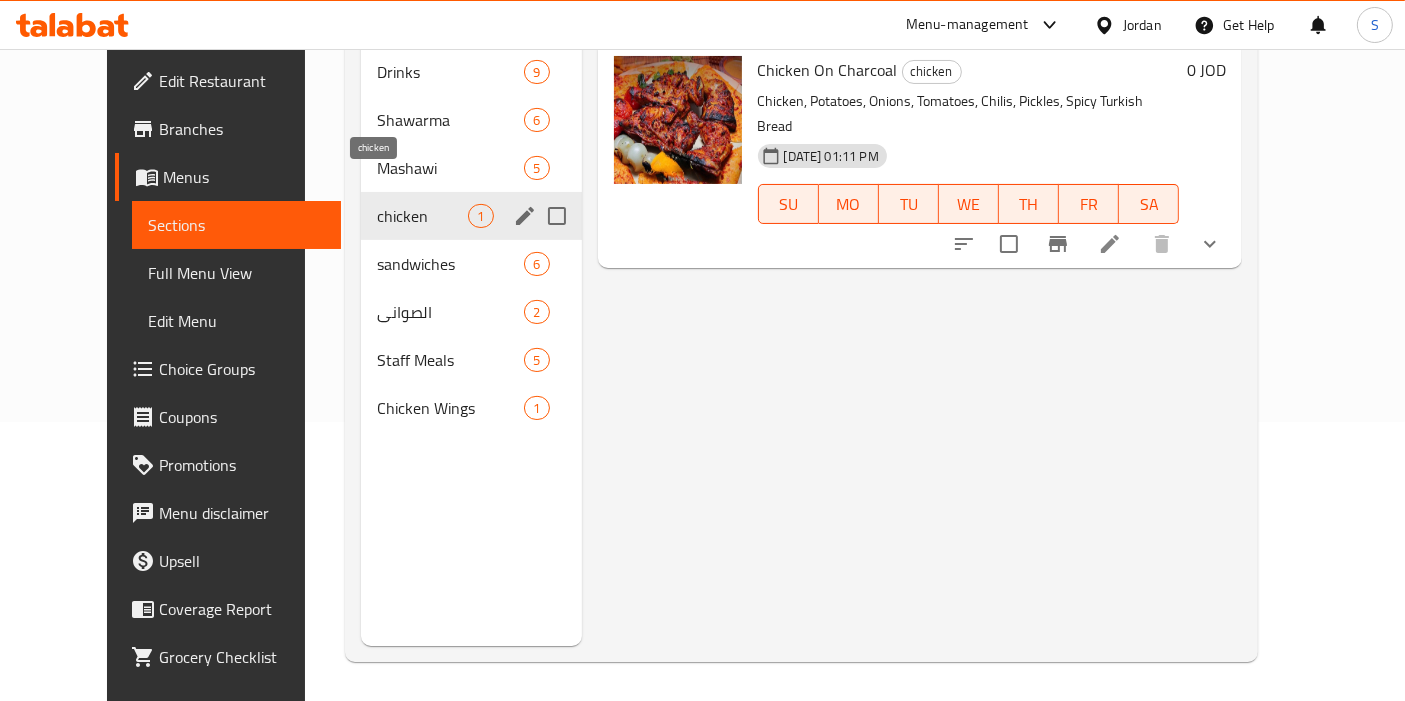 scroll, scrollTop: 0, scrollLeft: 0, axis: both 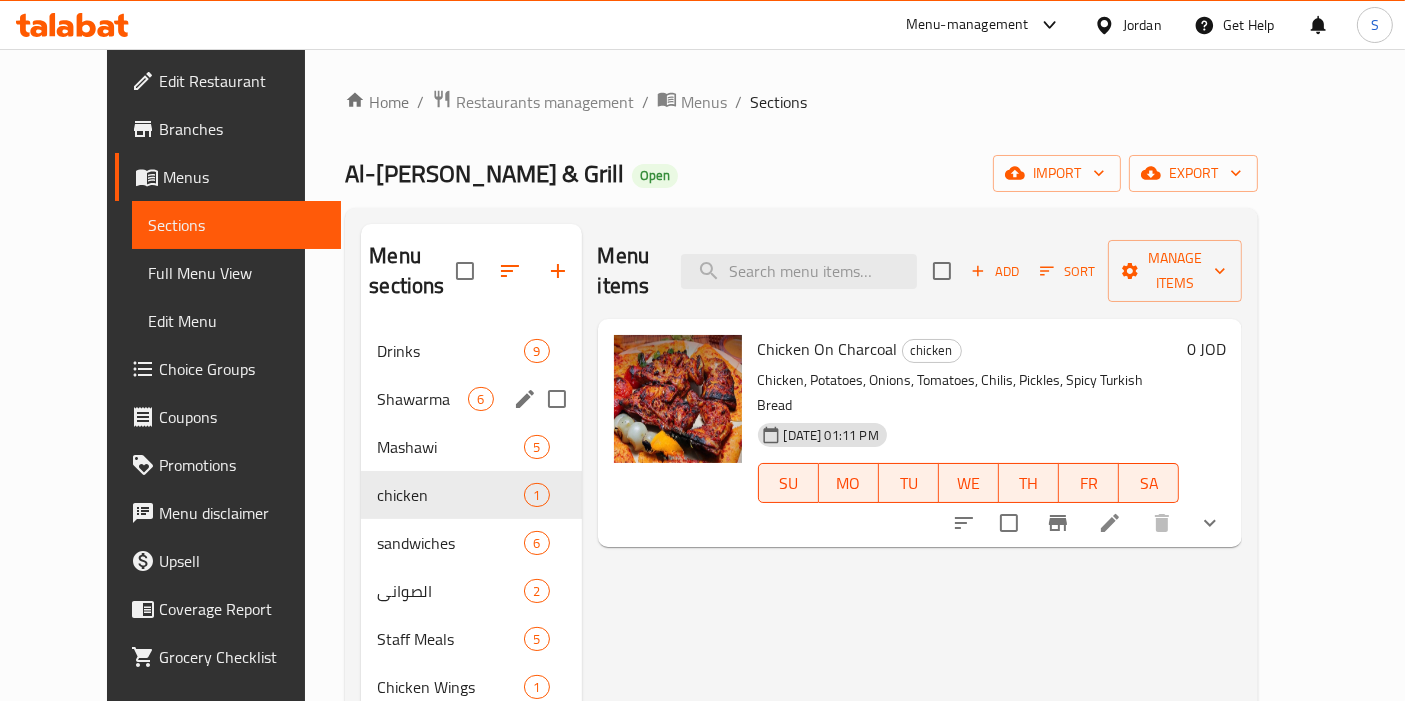 click on "Shawarma 6" at bounding box center [471, 399] 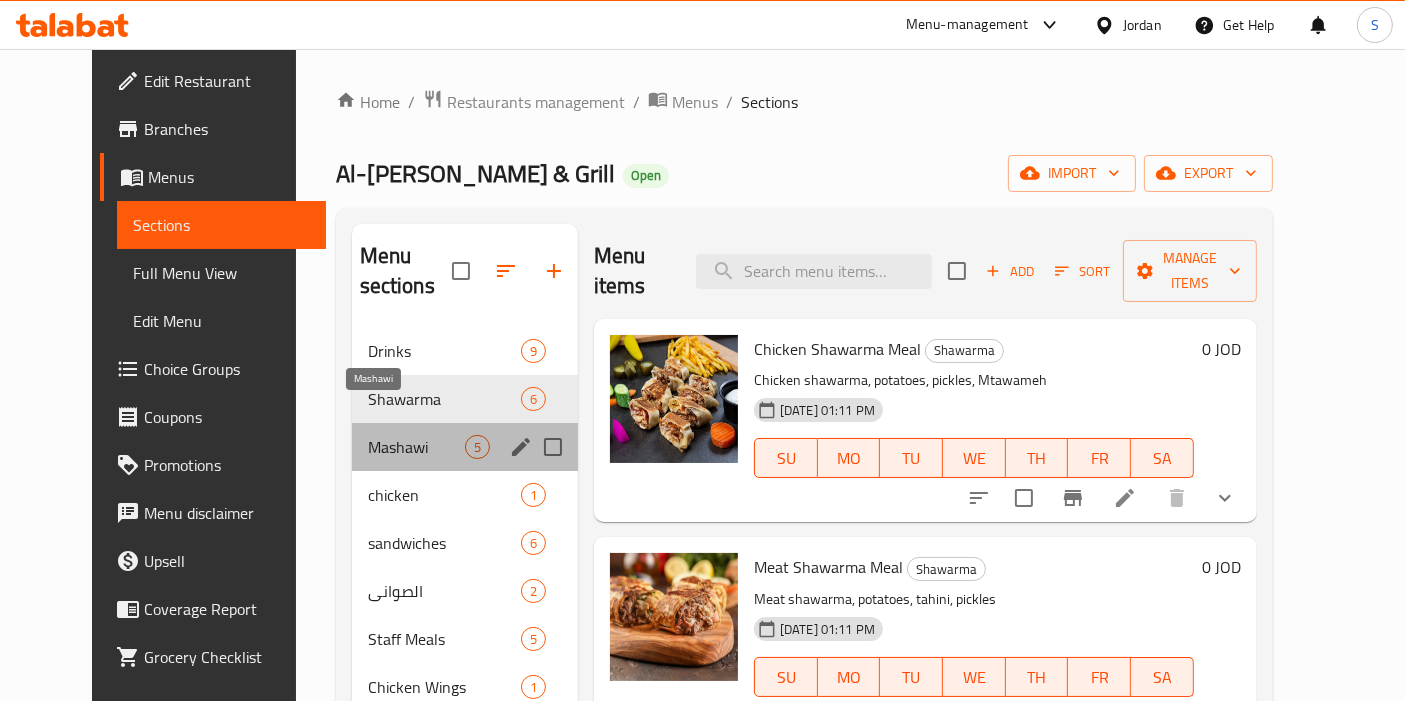 click on "Mashawi" at bounding box center (416, 447) 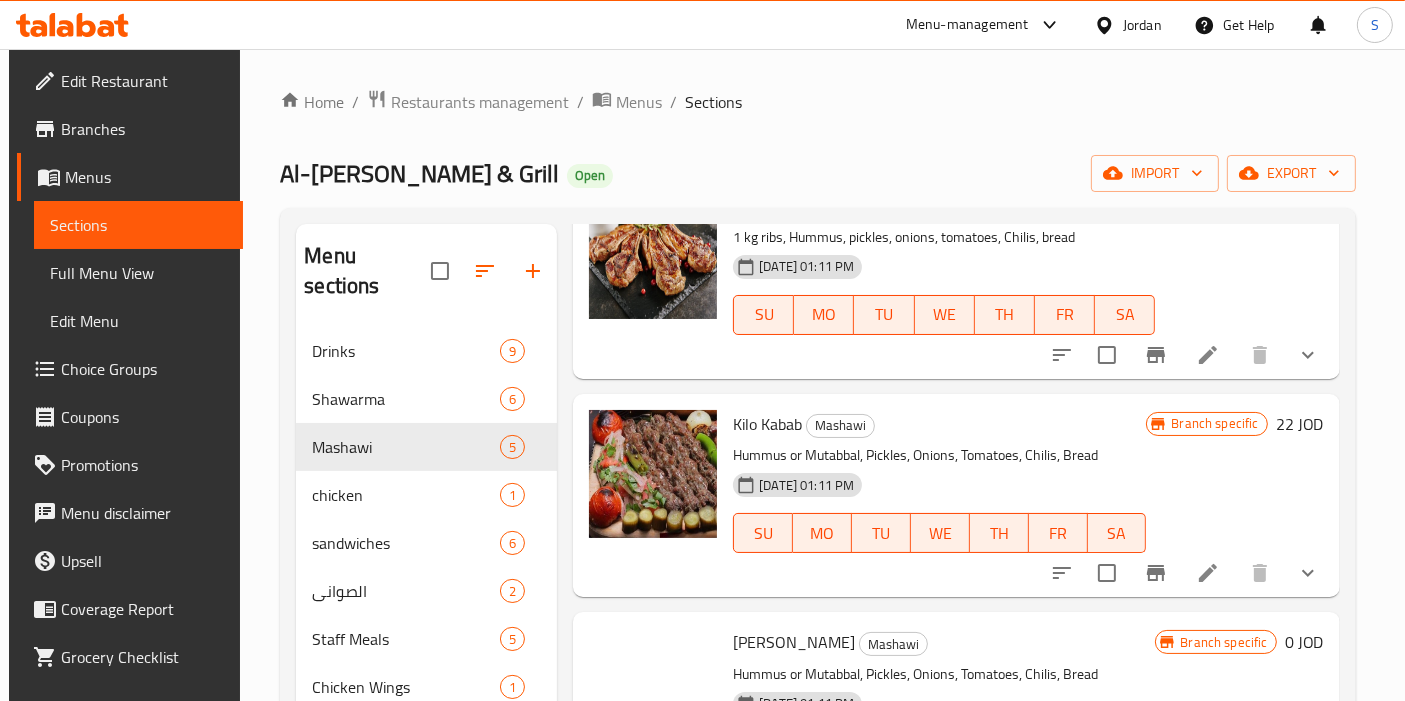 scroll, scrollTop: 465, scrollLeft: 0, axis: vertical 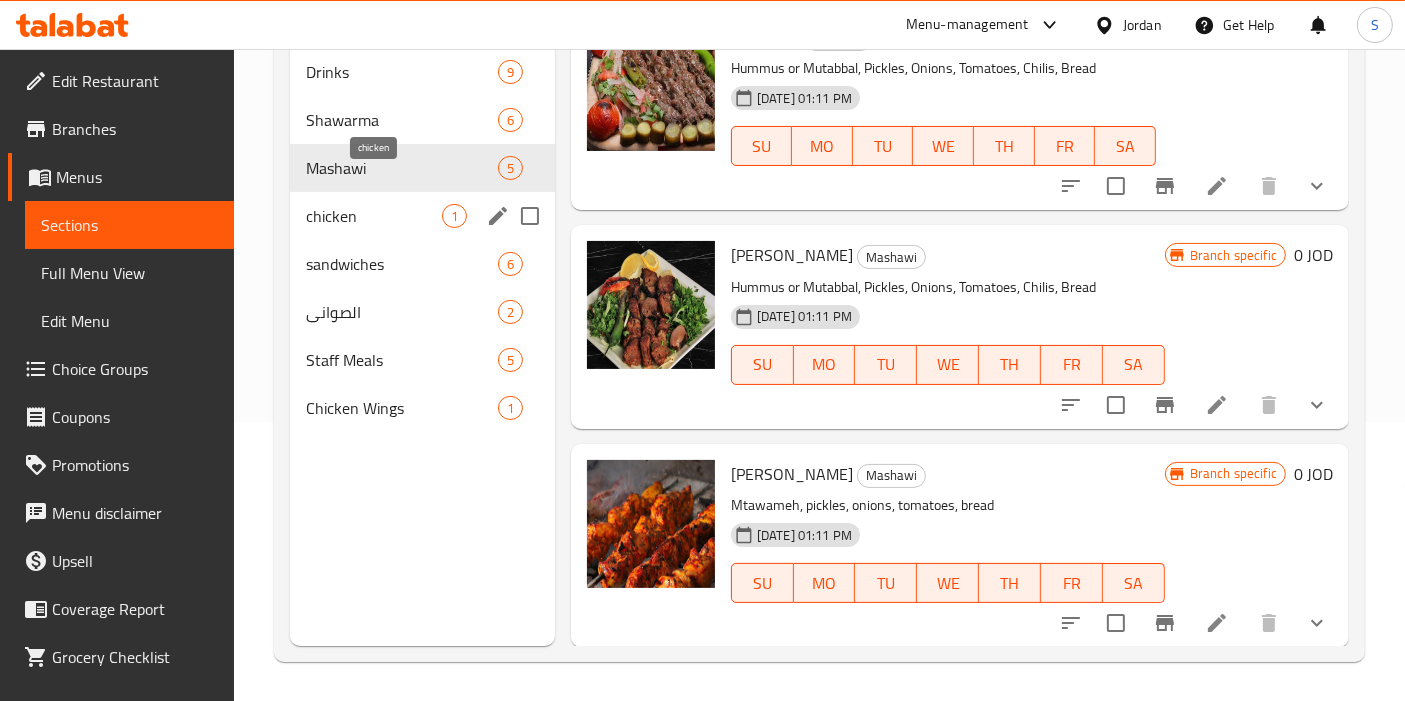 click on "chicken" at bounding box center (374, 216) 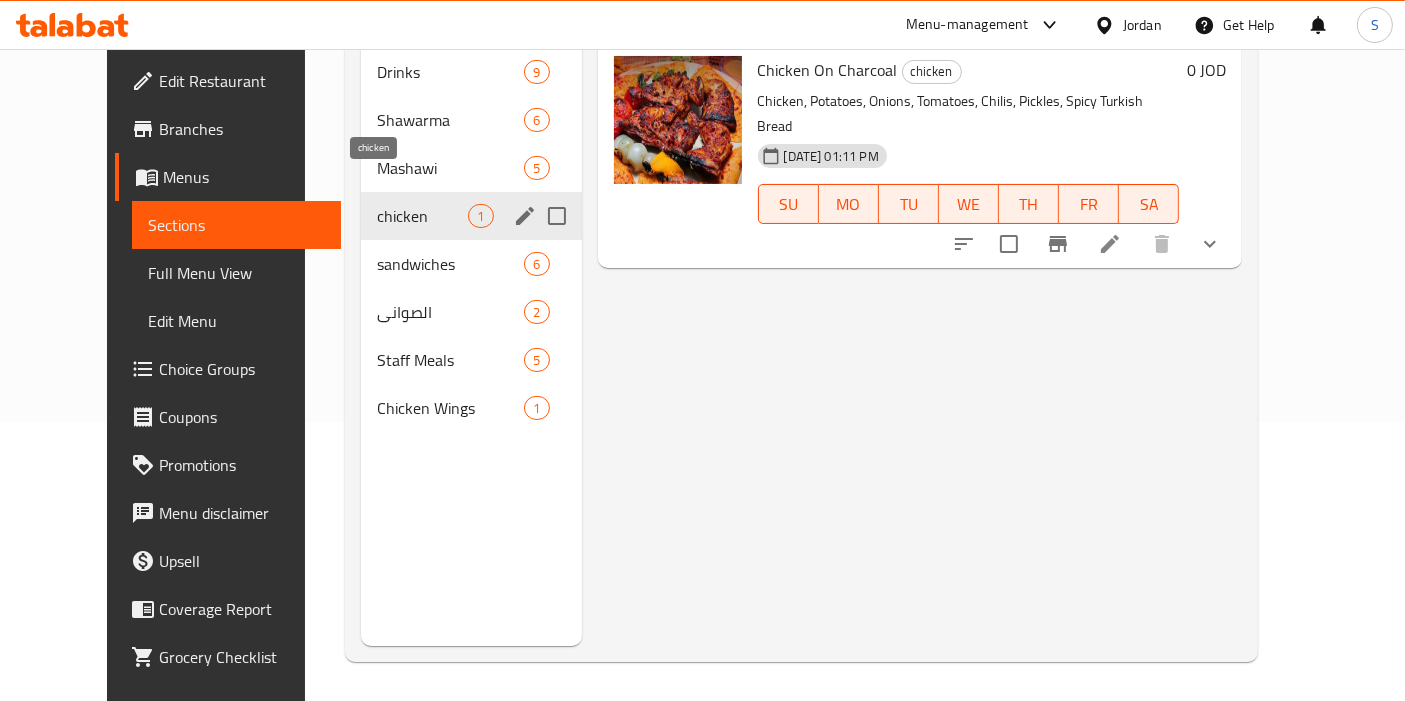 scroll, scrollTop: 0, scrollLeft: 0, axis: both 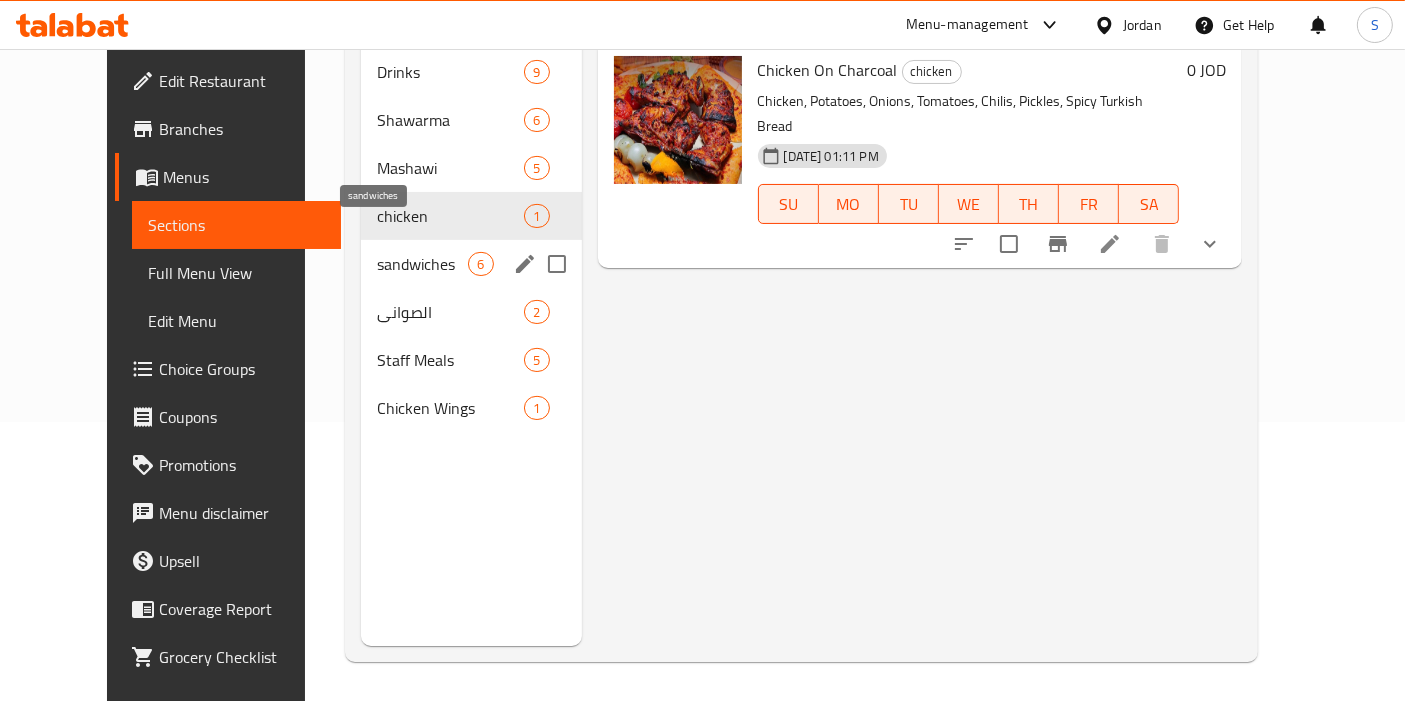 click on "sandwiches" at bounding box center [422, 264] 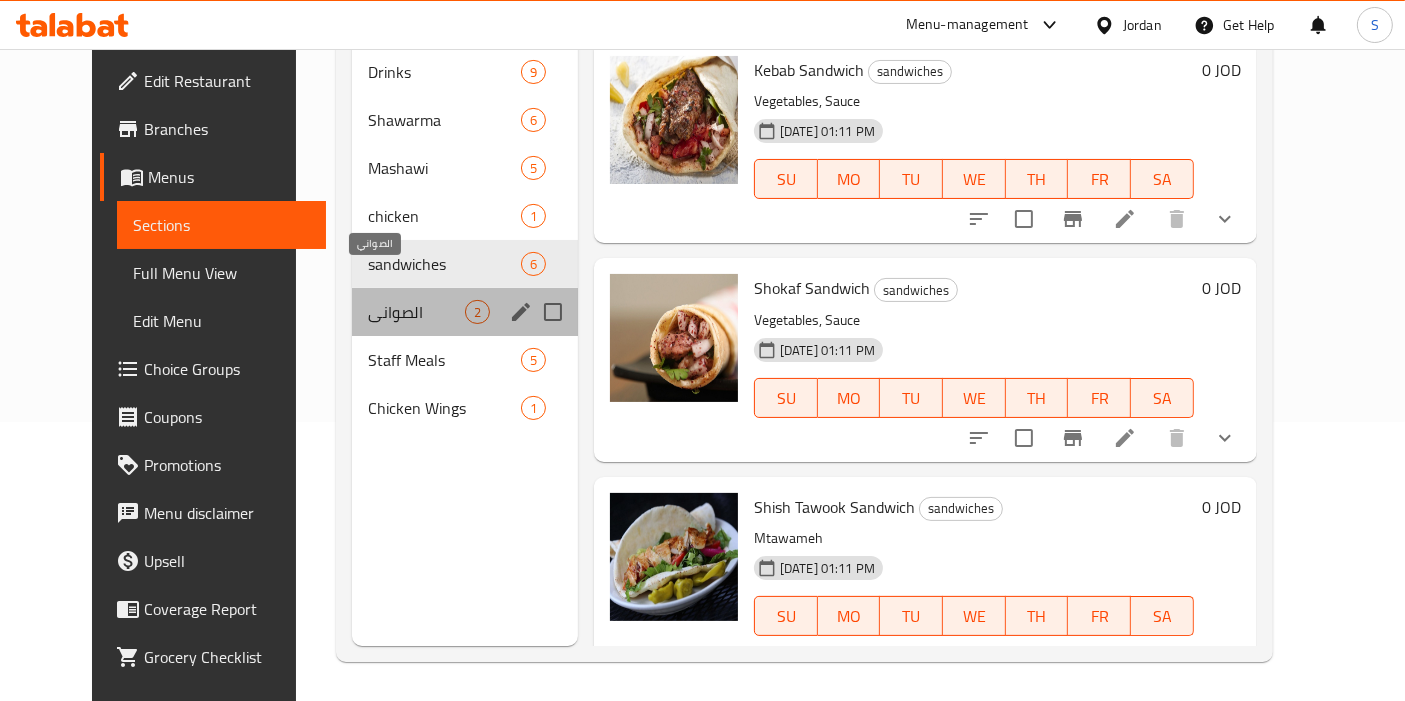 click on "الصواني" at bounding box center (416, 312) 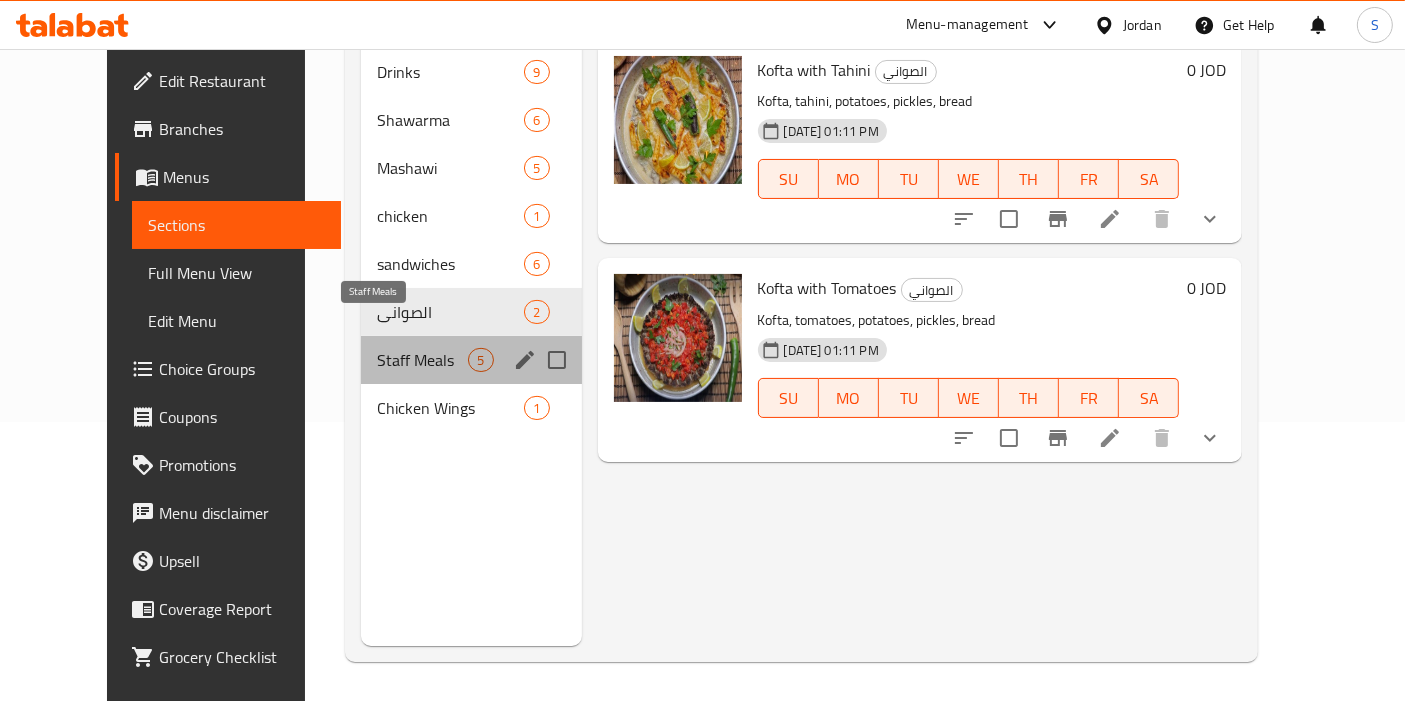click on "Staff Meals" at bounding box center (422, 360) 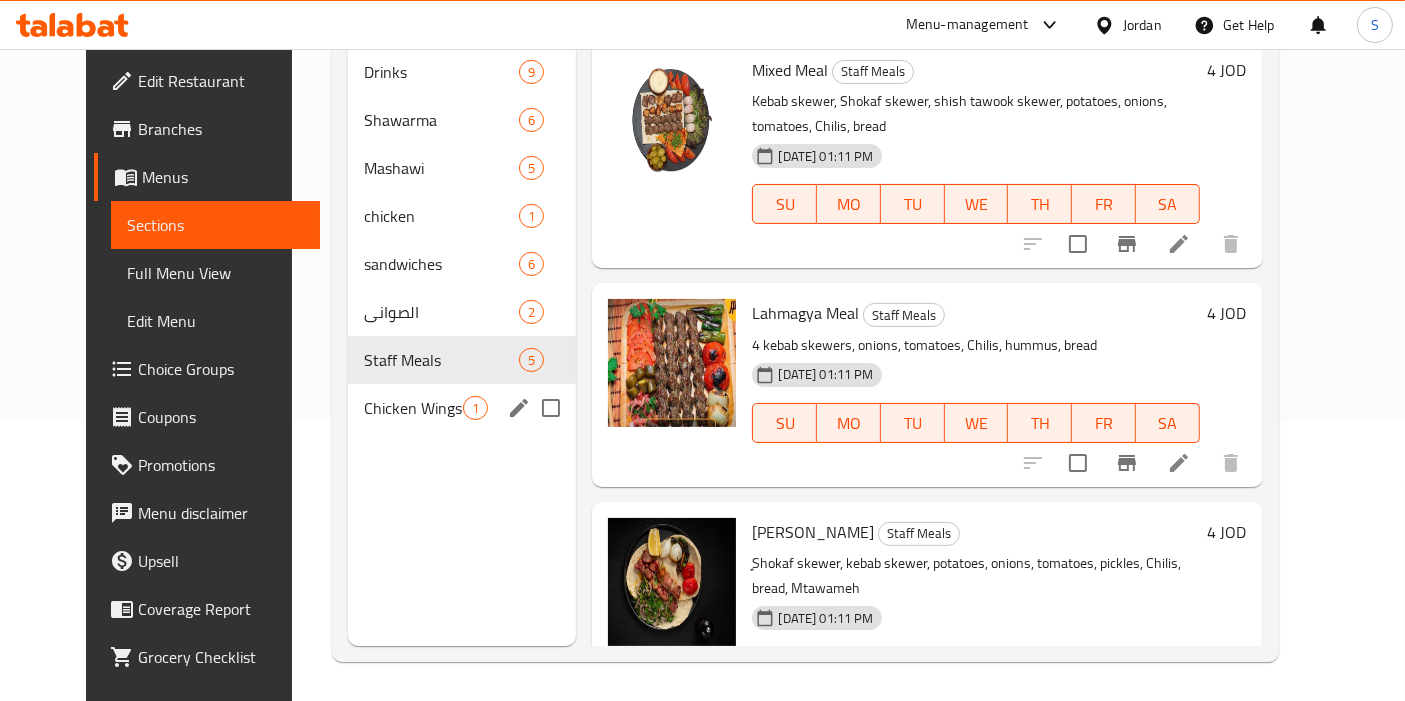 click on "Chicken Wings" at bounding box center [414, 408] 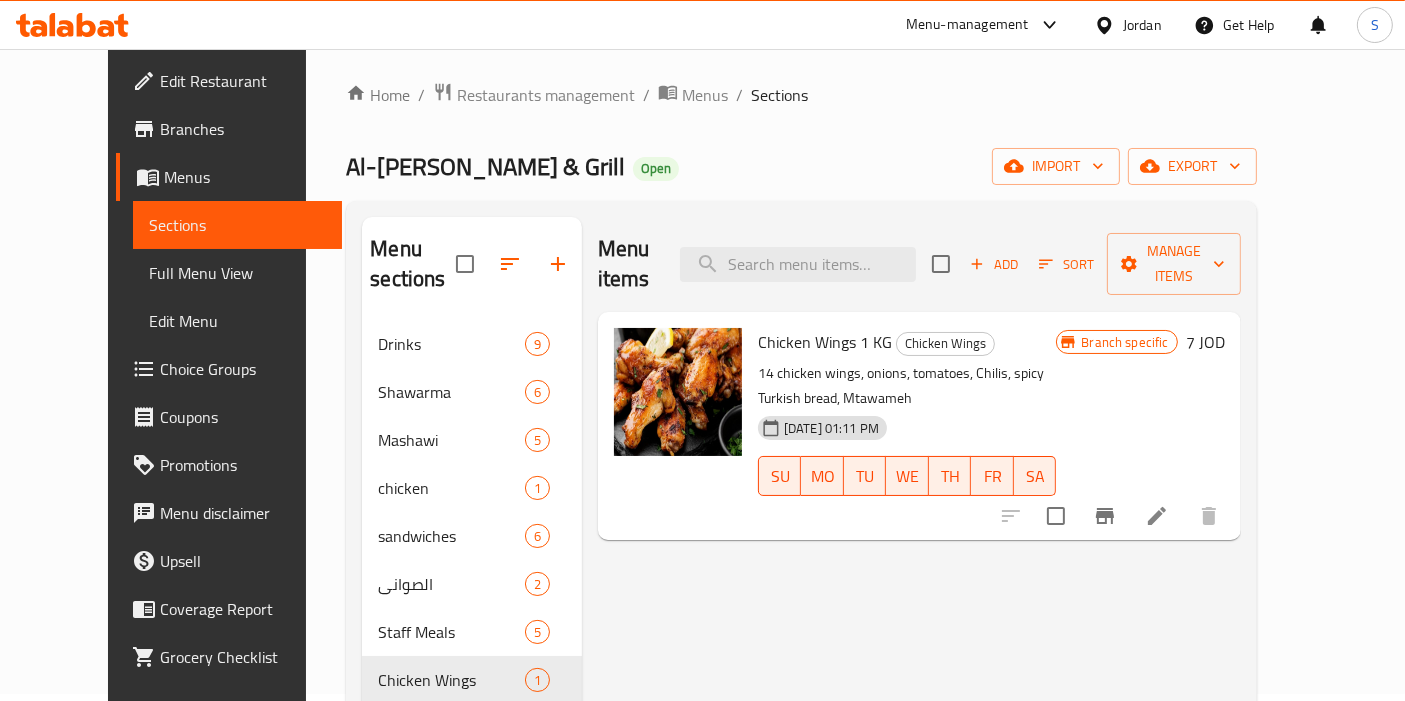 scroll, scrollTop: 0, scrollLeft: 0, axis: both 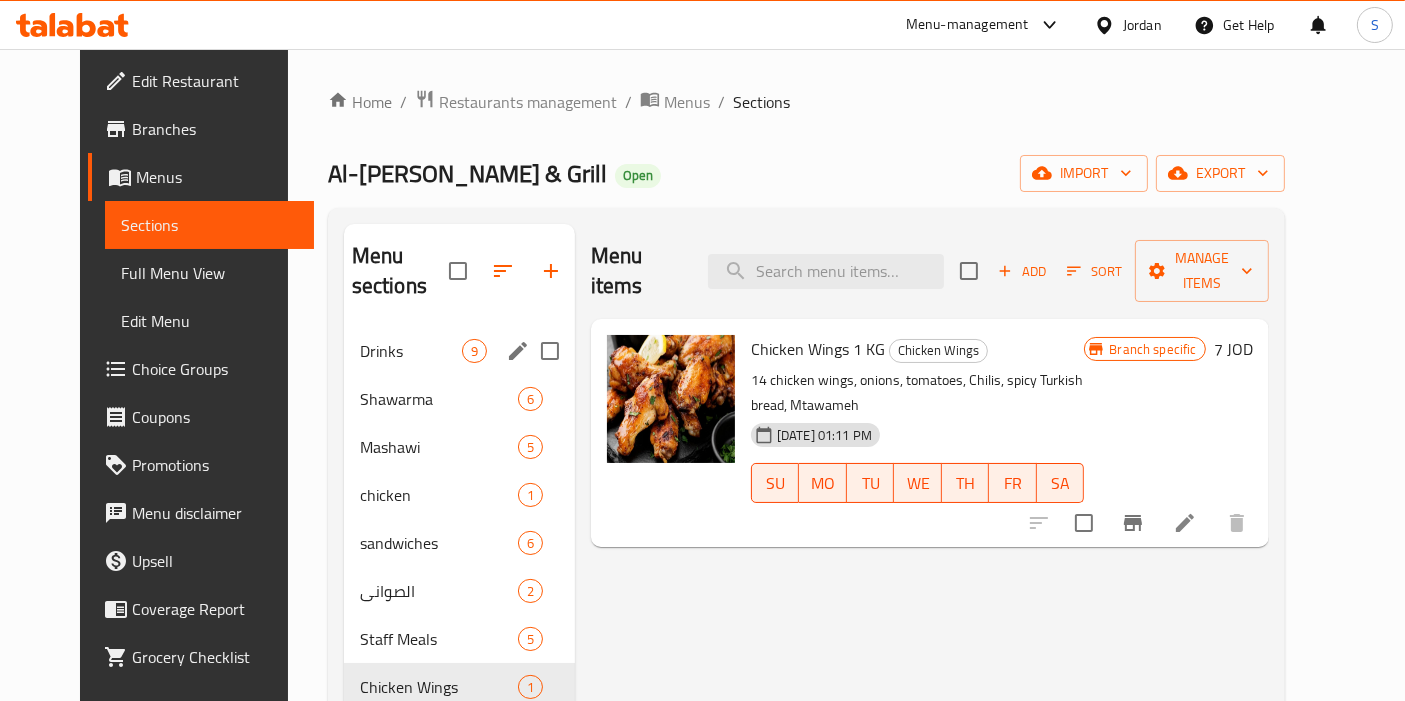 click on "Drinks 9" at bounding box center [459, 351] 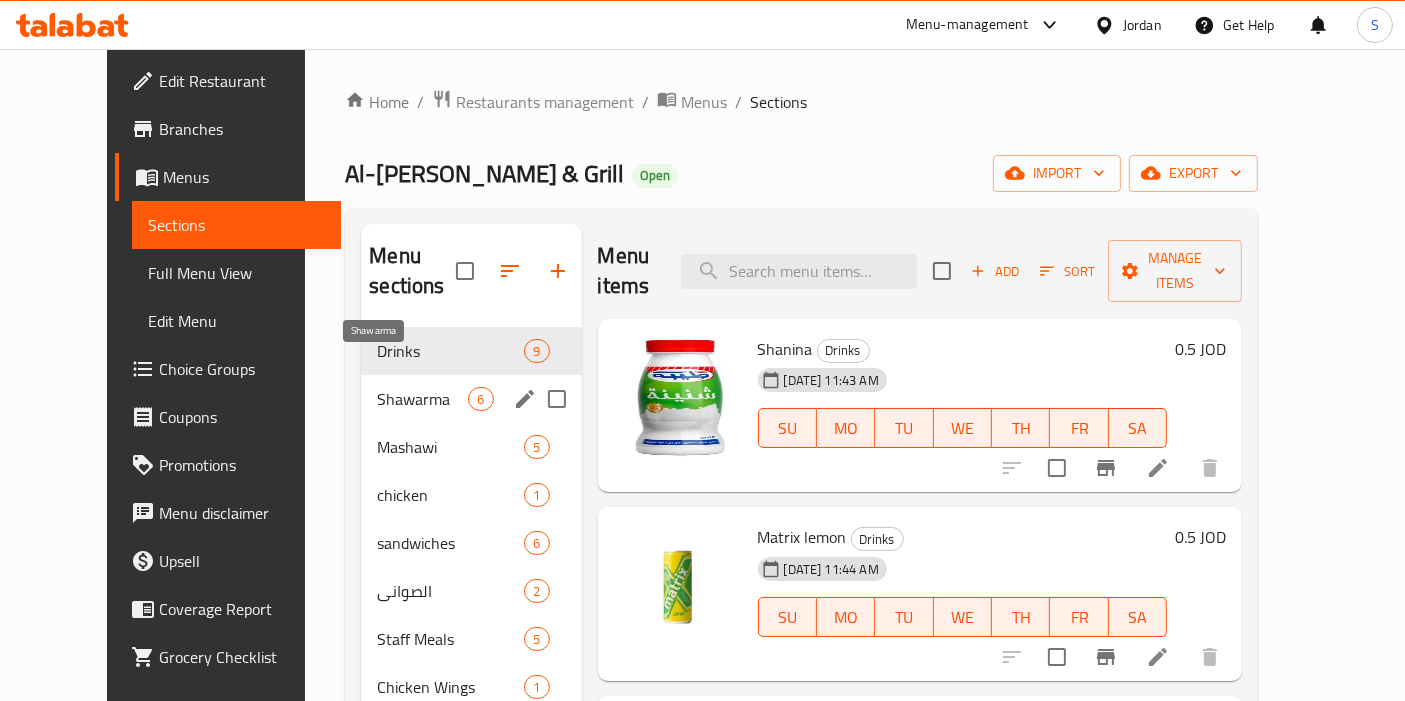 click on "Shawarma" at bounding box center (422, 399) 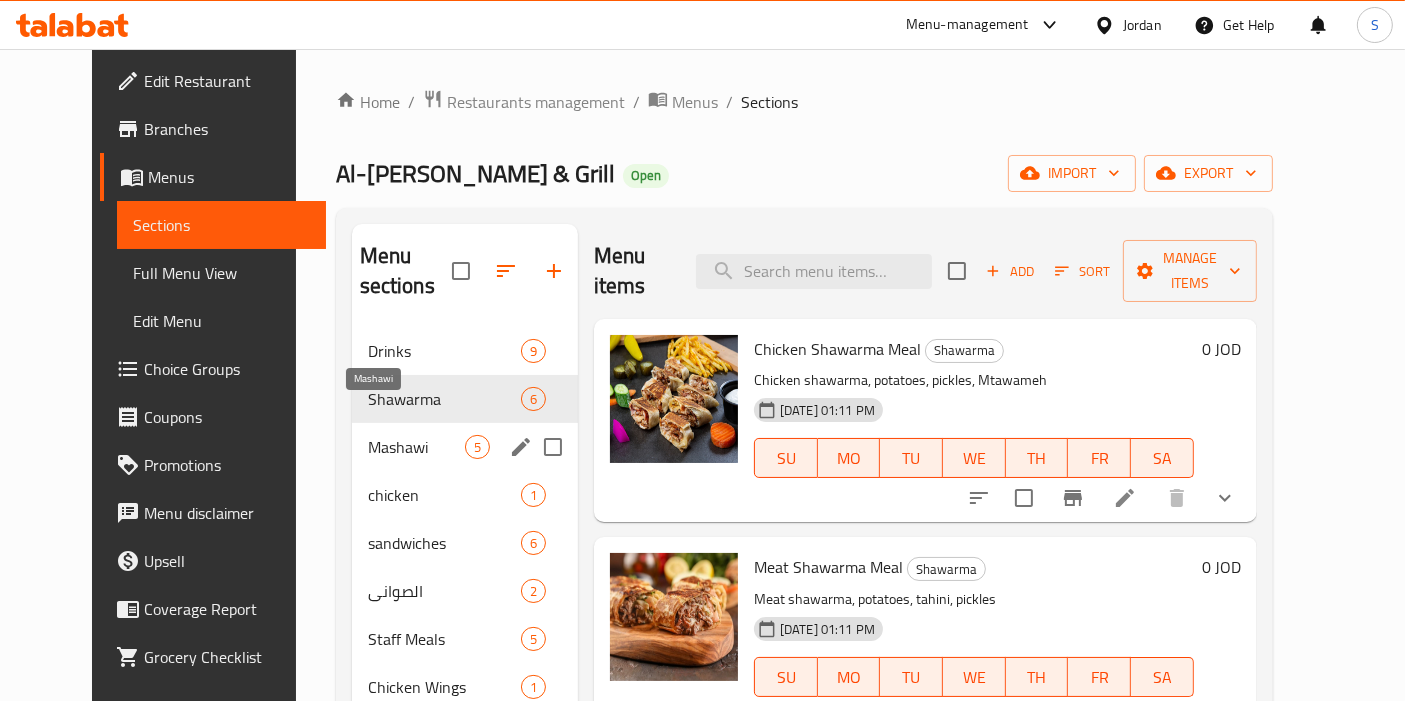 click on "Mashawi" at bounding box center [416, 447] 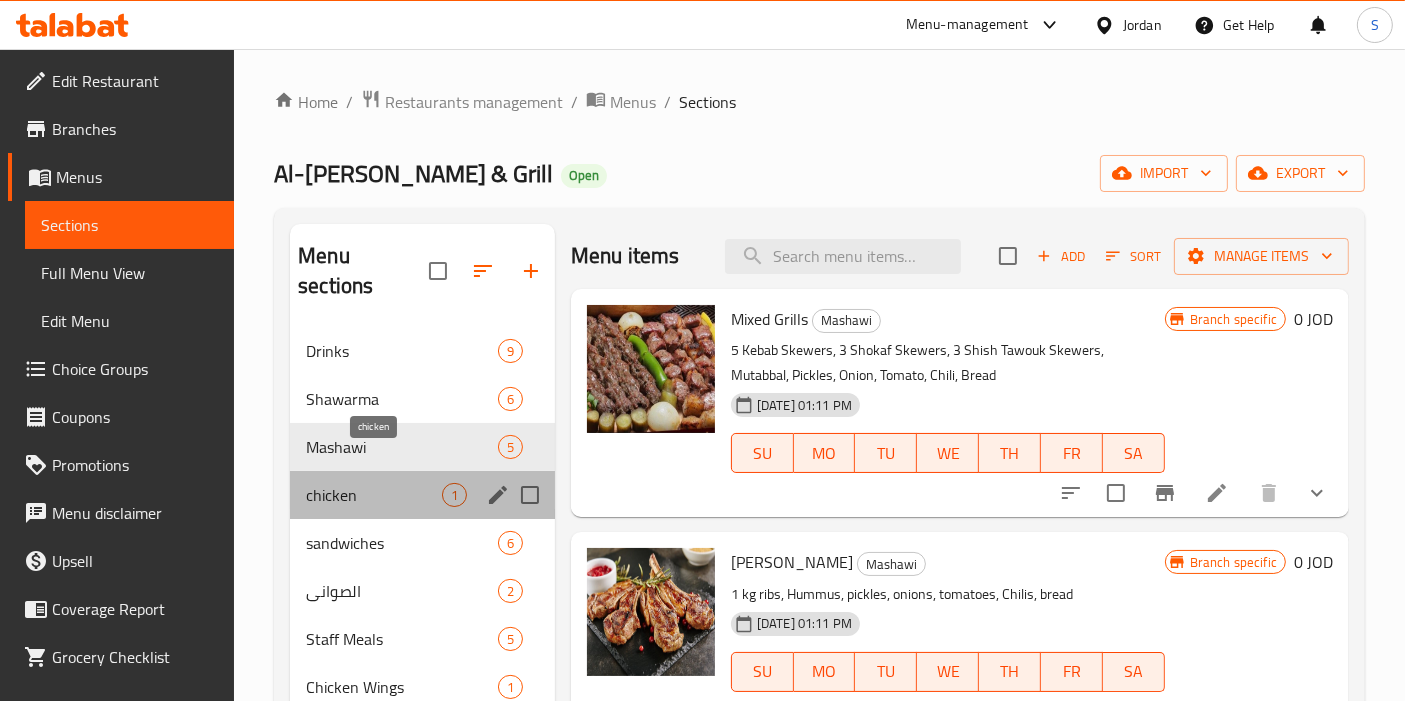 click on "chicken" at bounding box center [374, 495] 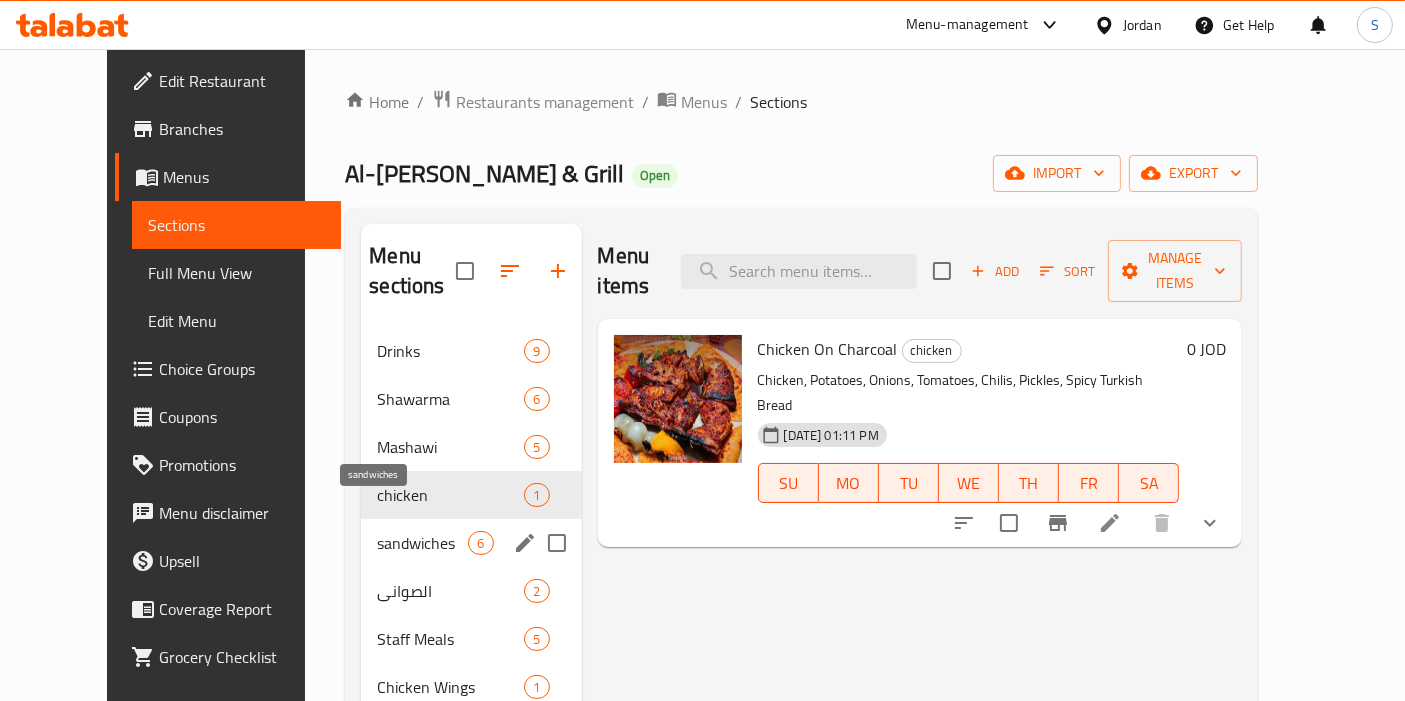 scroll, scrollTop: 222, scrollLeft: 0, axis: vertical 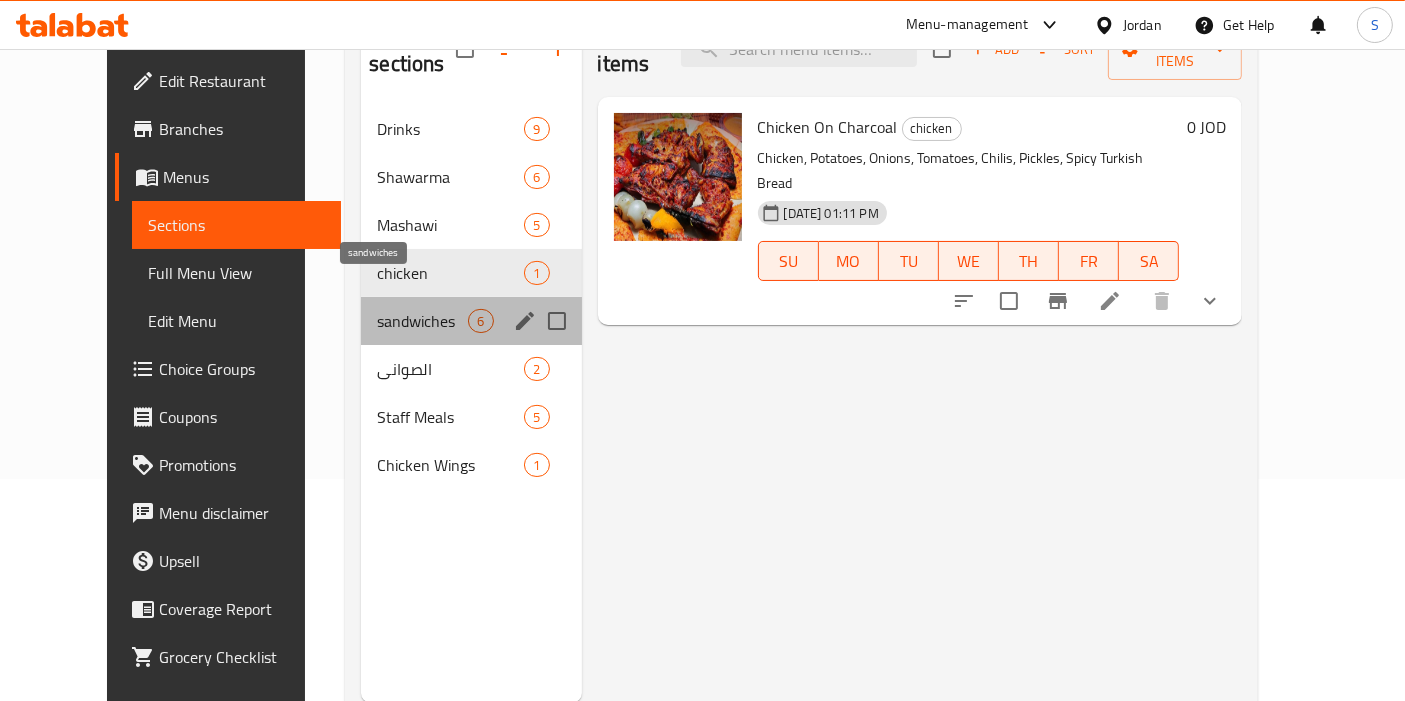 click on "sandwiches" at bounding box center (422, 321) 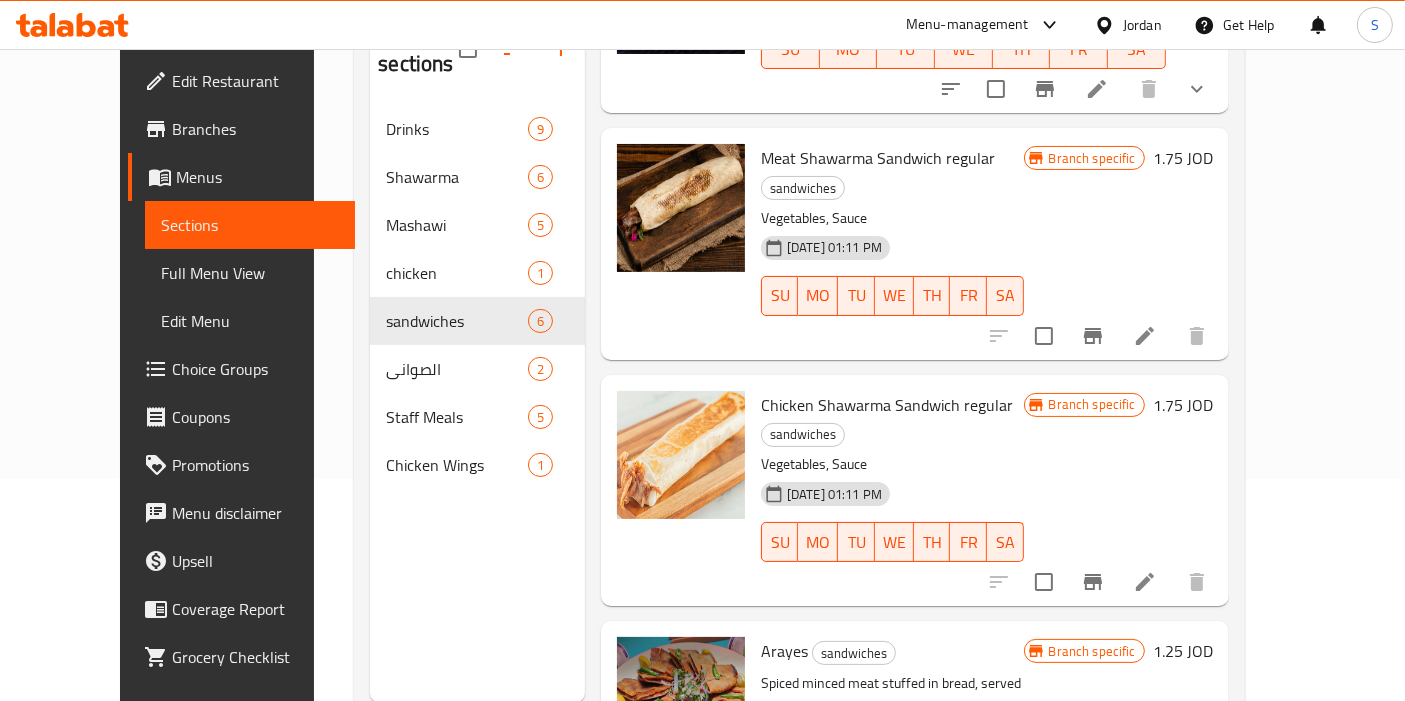scroll, scrollTop: 658, scrollLeft: 0, axis: vertical 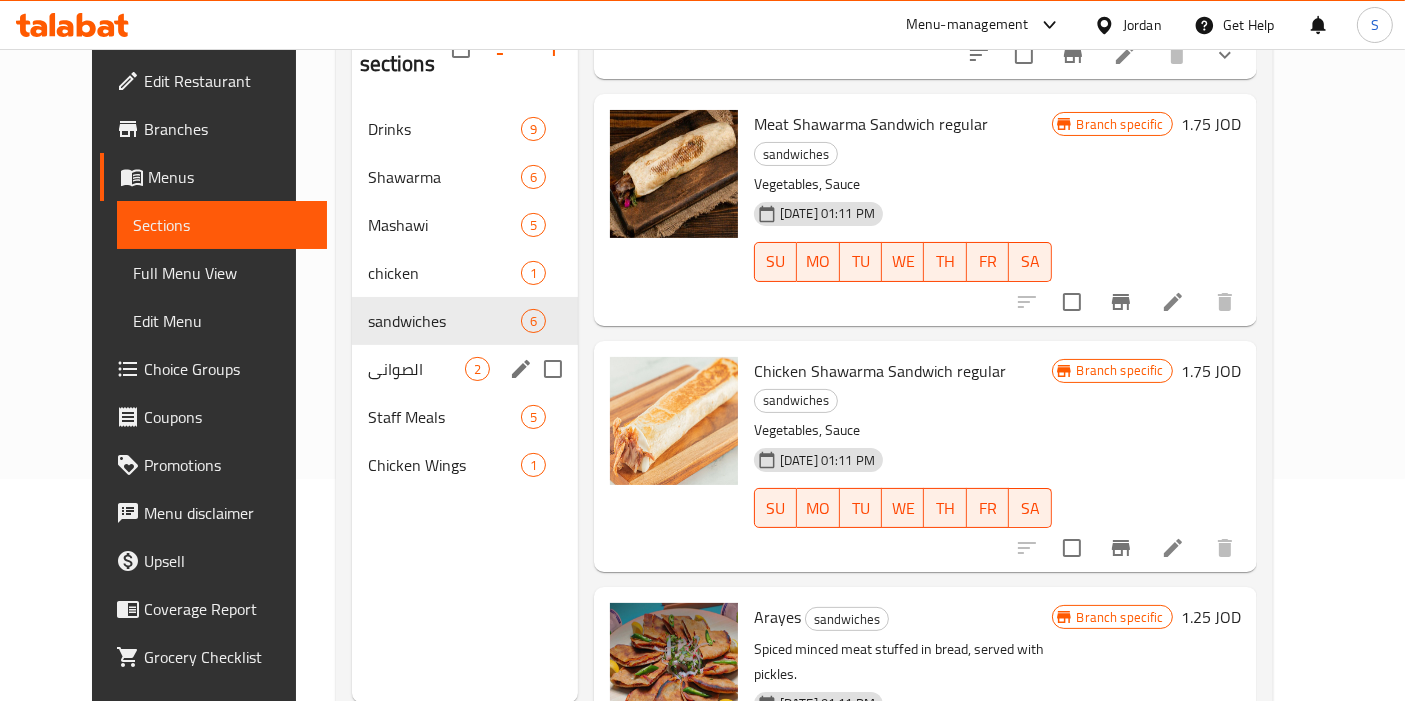 click on "الصواني" at bounding box center (416, 369) 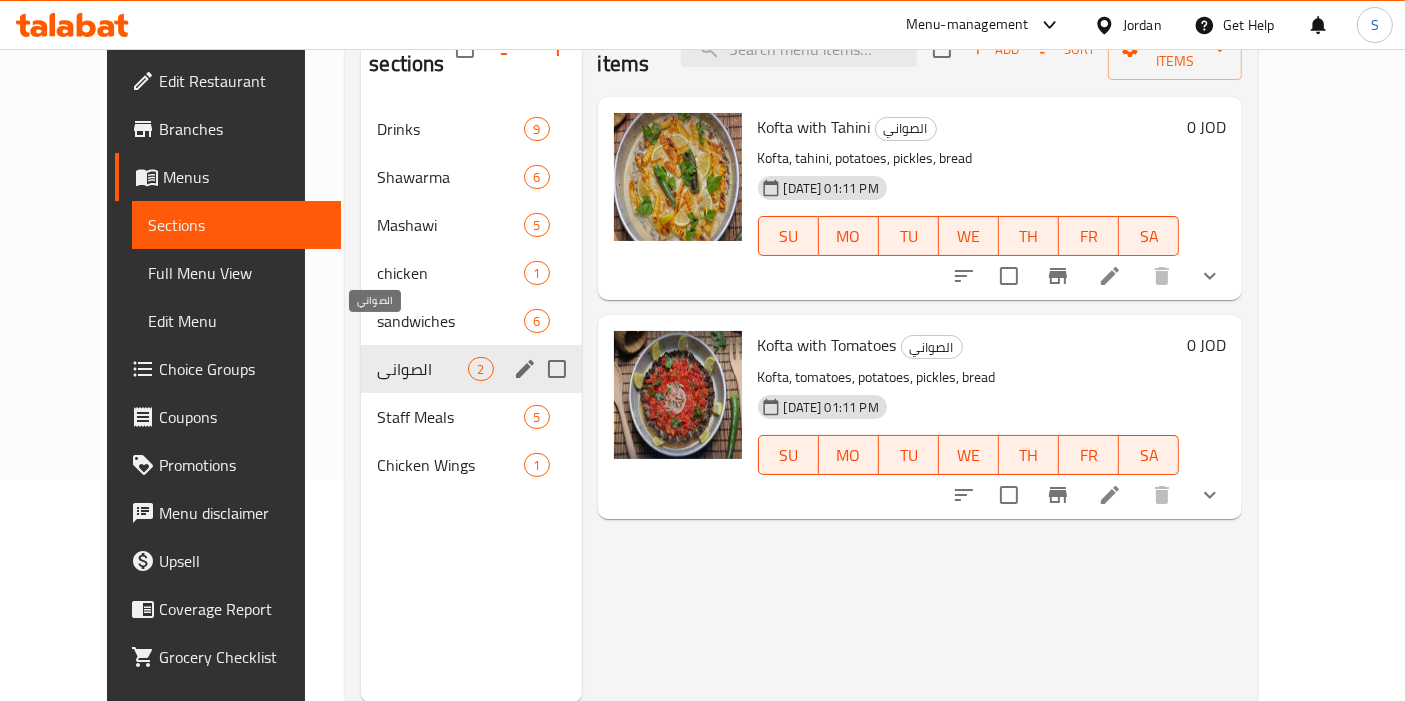 scroll, scrollTop: 0, scrollLeft: 0, axis: both 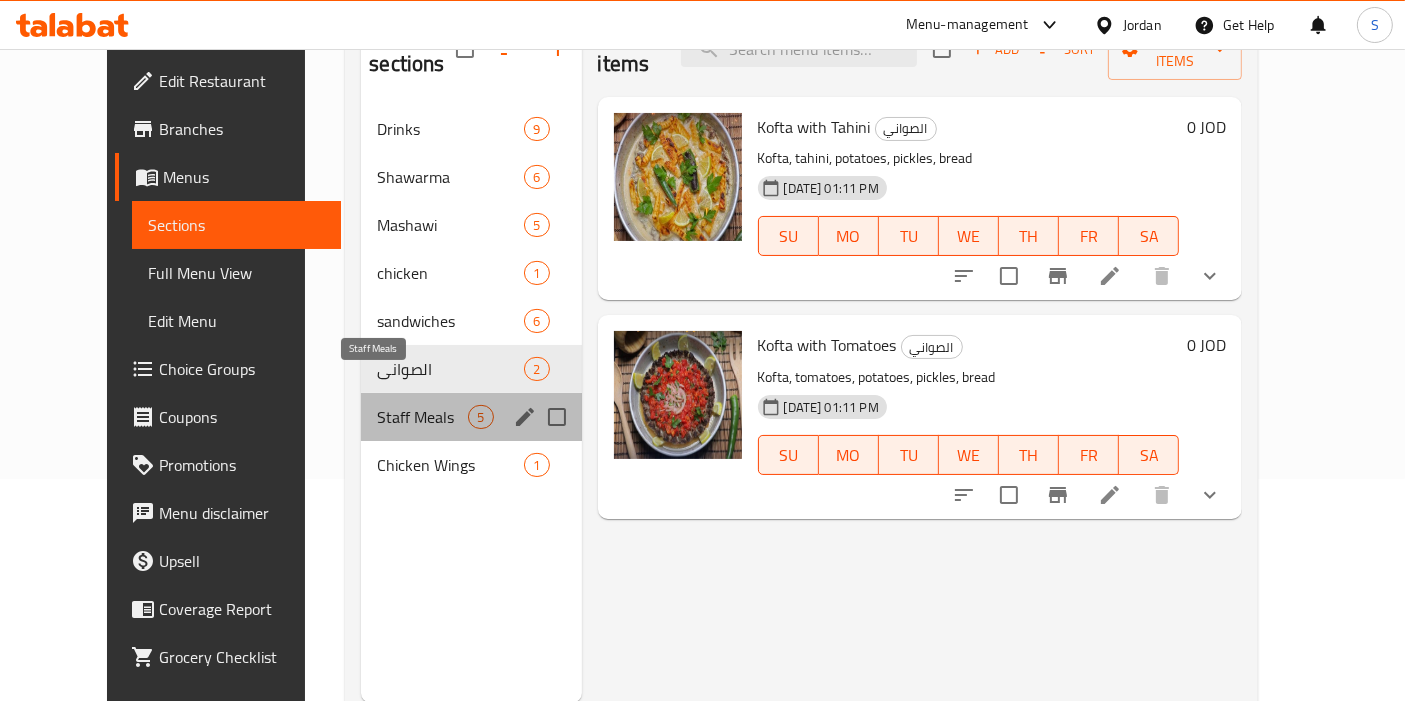 click on "Staff Meals" at bounding box center [422, 417] 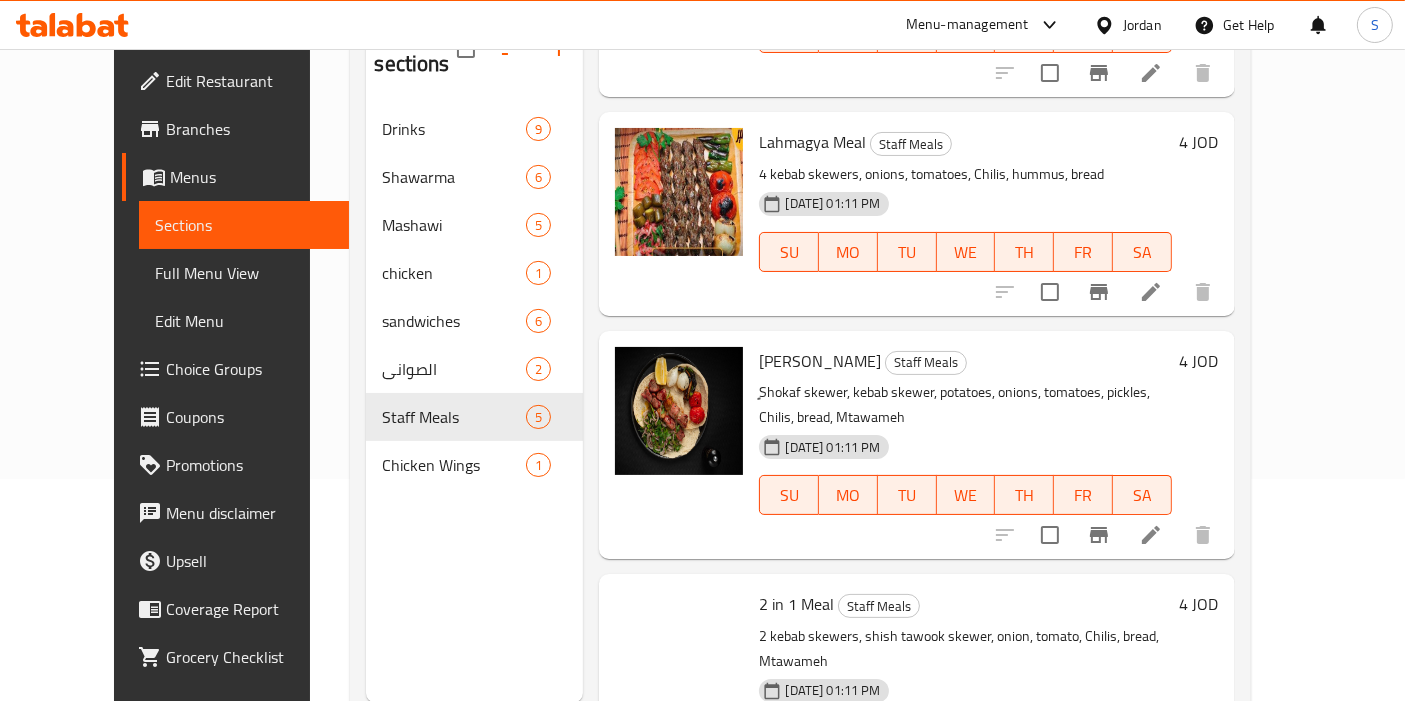 scroll, scrollTop: 465, scrollLeft: 0, axis: vertical 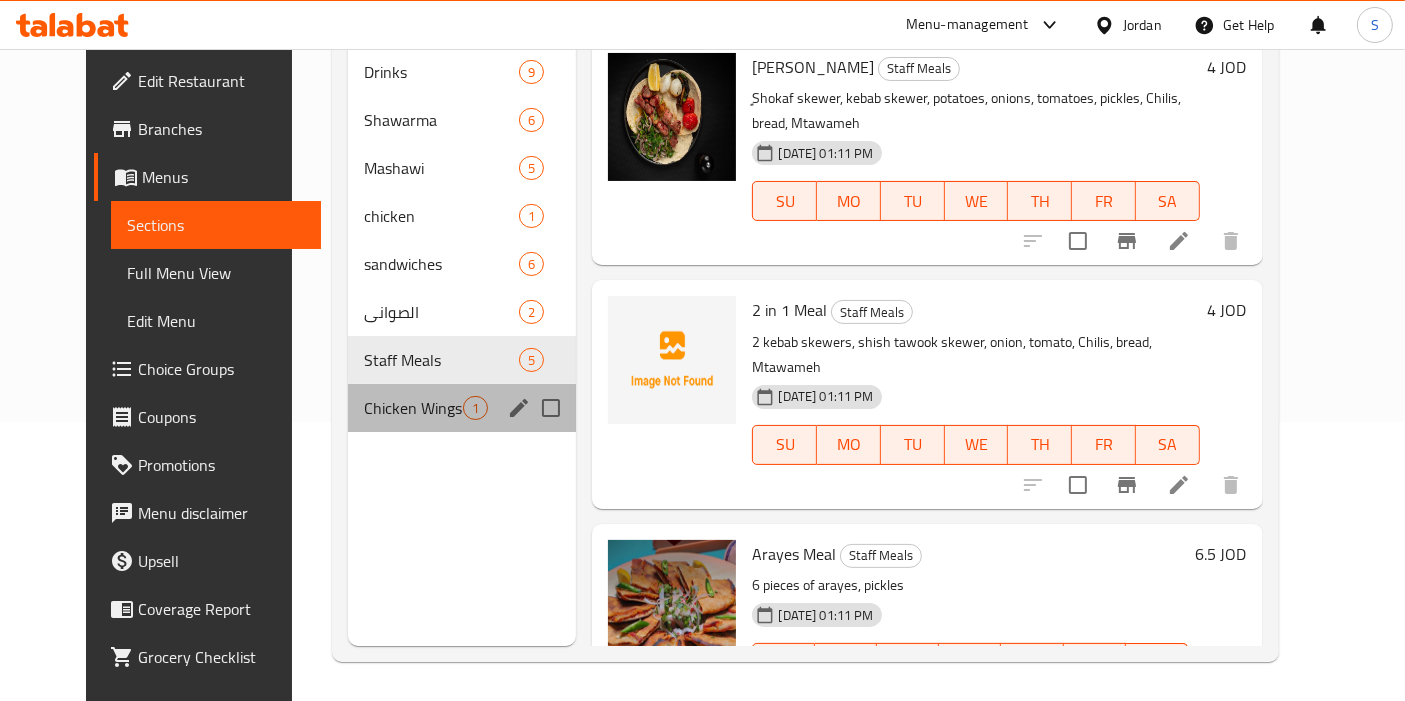 click on "Chicken Wings 1" at bounding box center (462, 408) 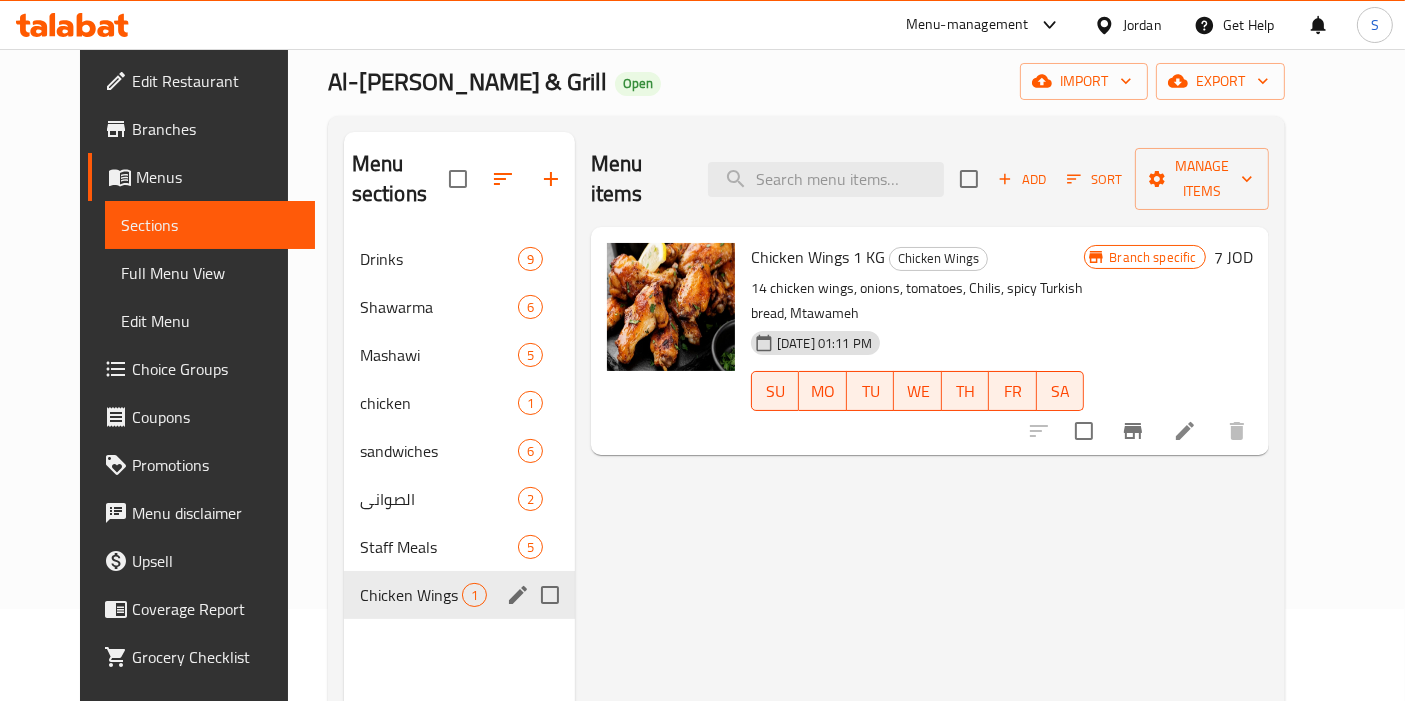 scroll, scrollTop: 0, scrollLeft: 0, axis: both 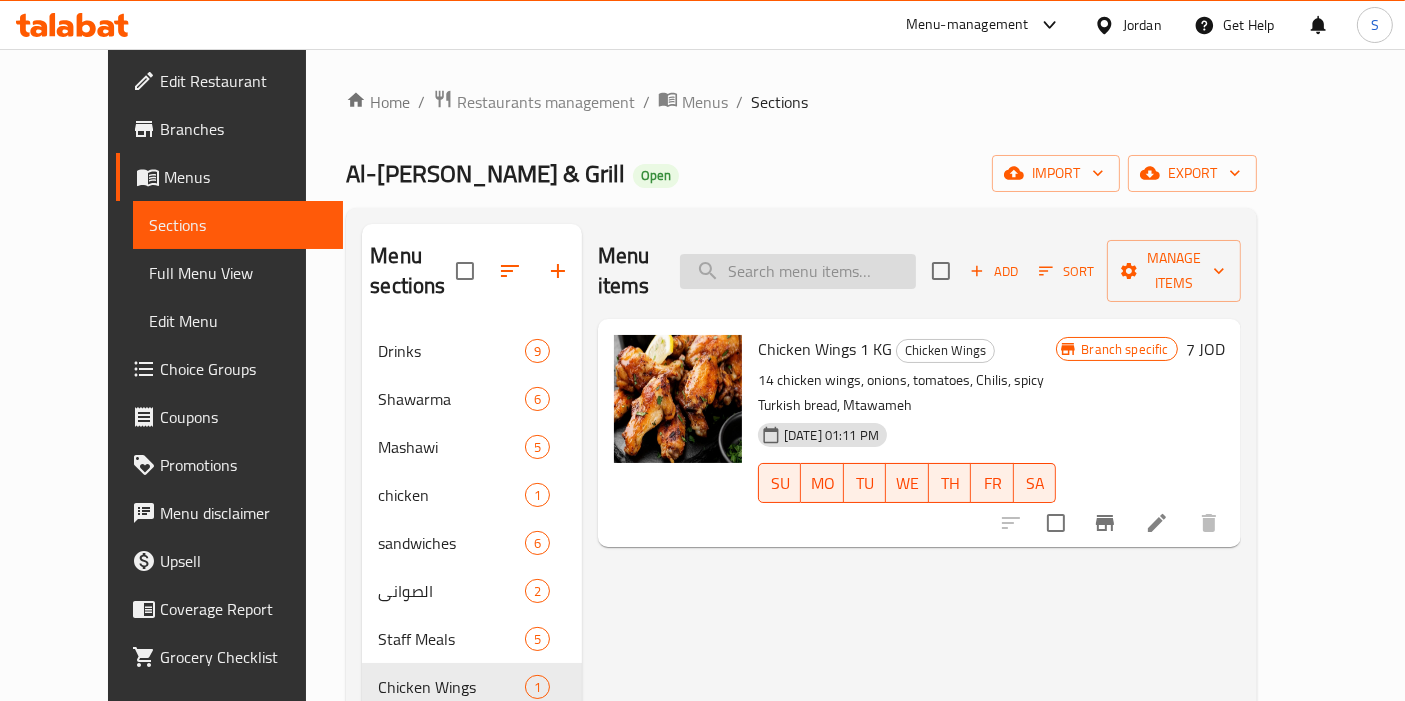 click at bounding box center (798, 271) 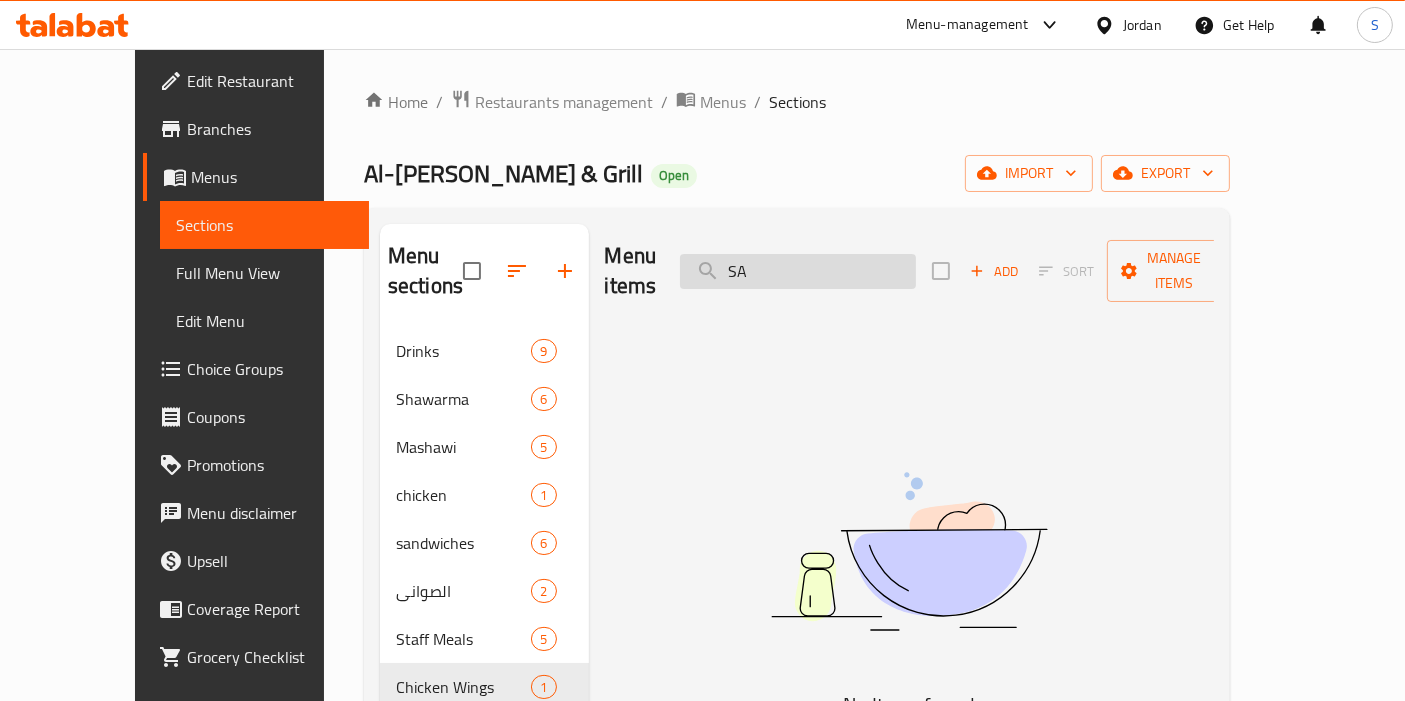 type on "S" 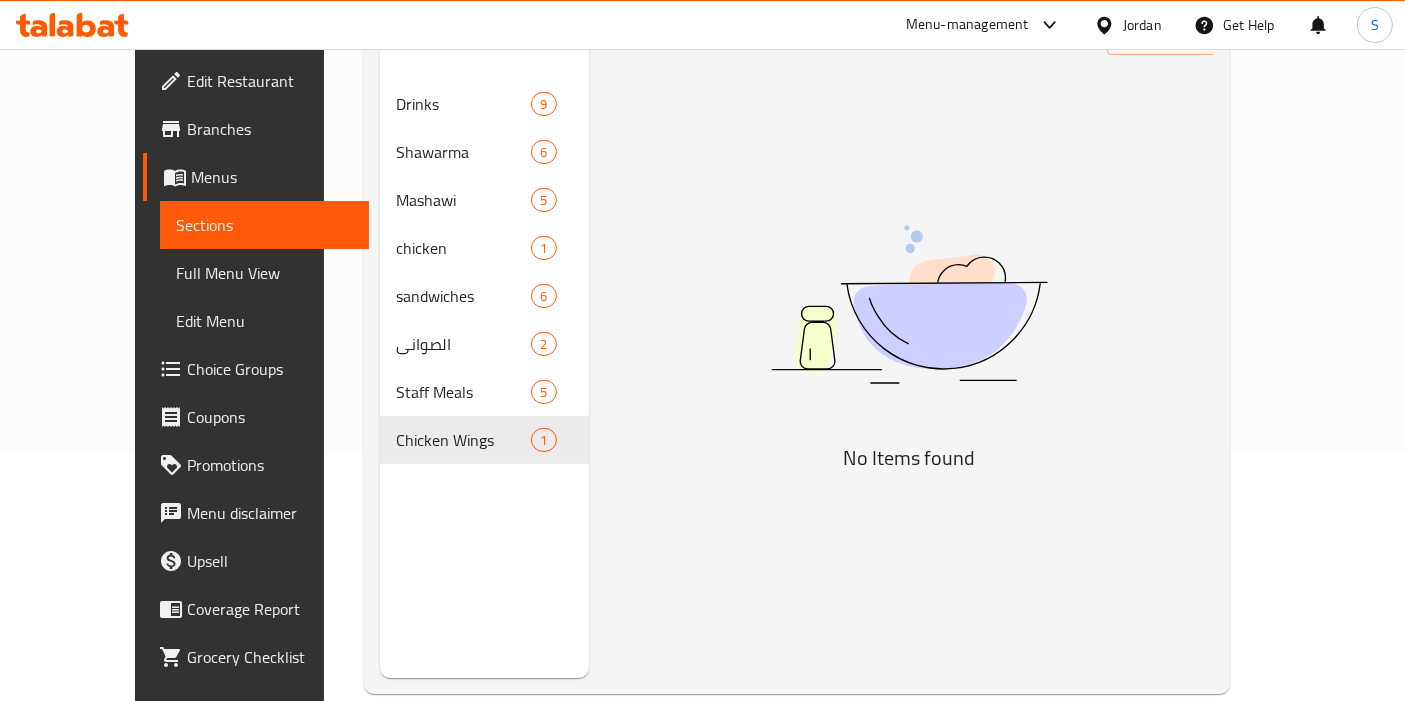 scroll, scrollTop: 57, scrollLeft: 0, axis: vertical 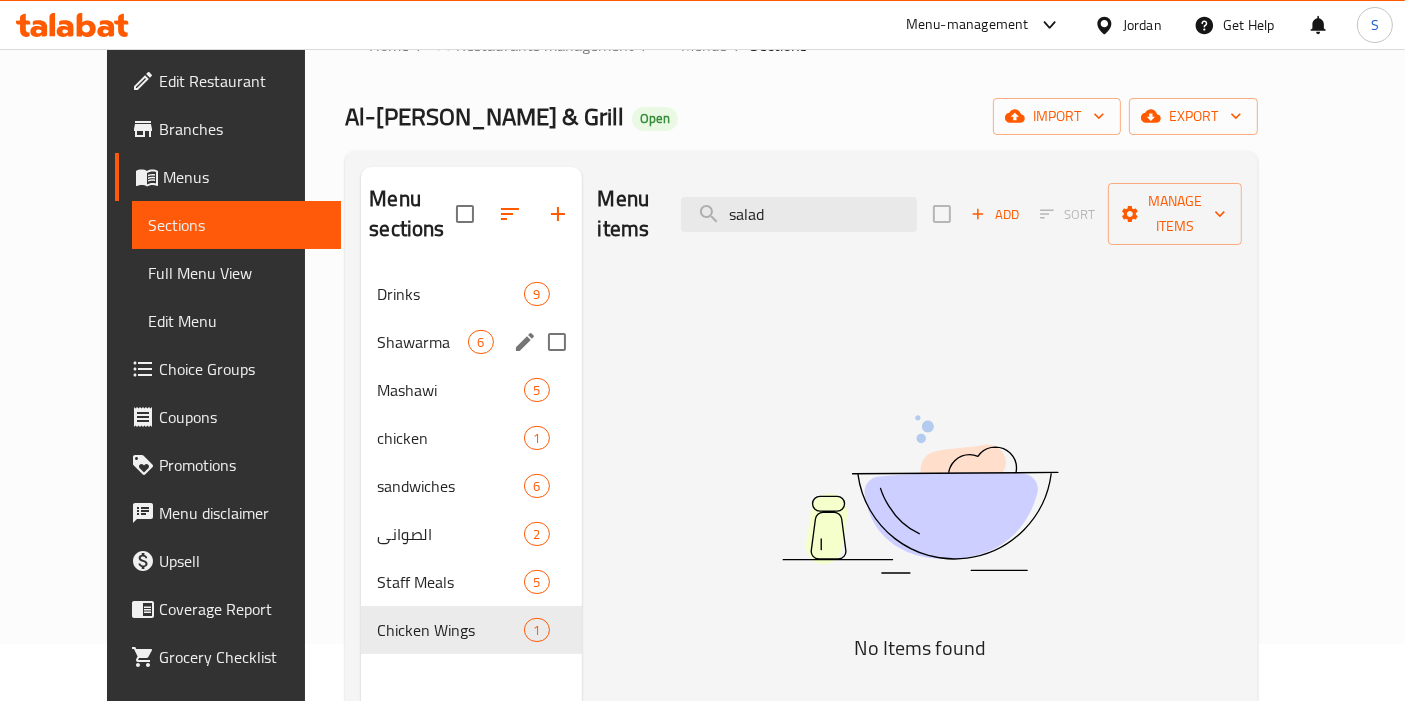 type on "salad" 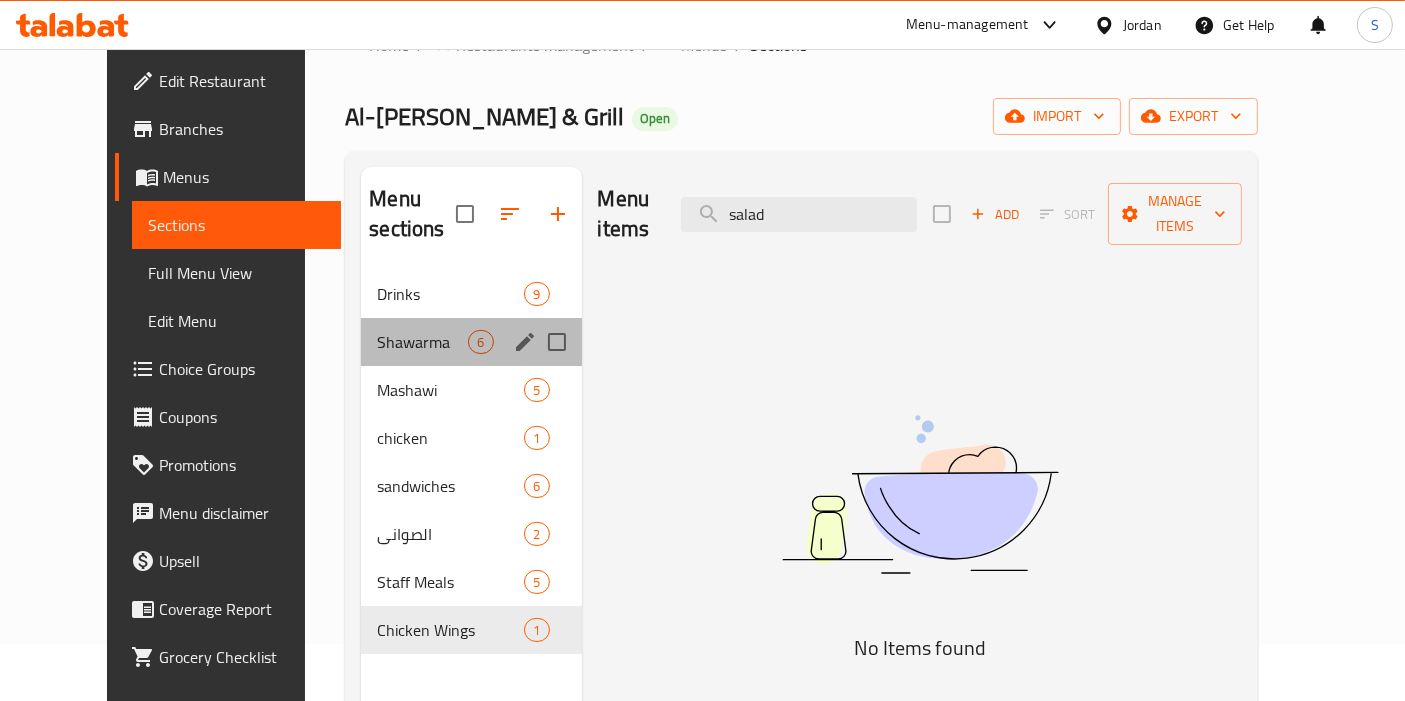 click on "Shawarma 6" at bounding box center (471, 342) 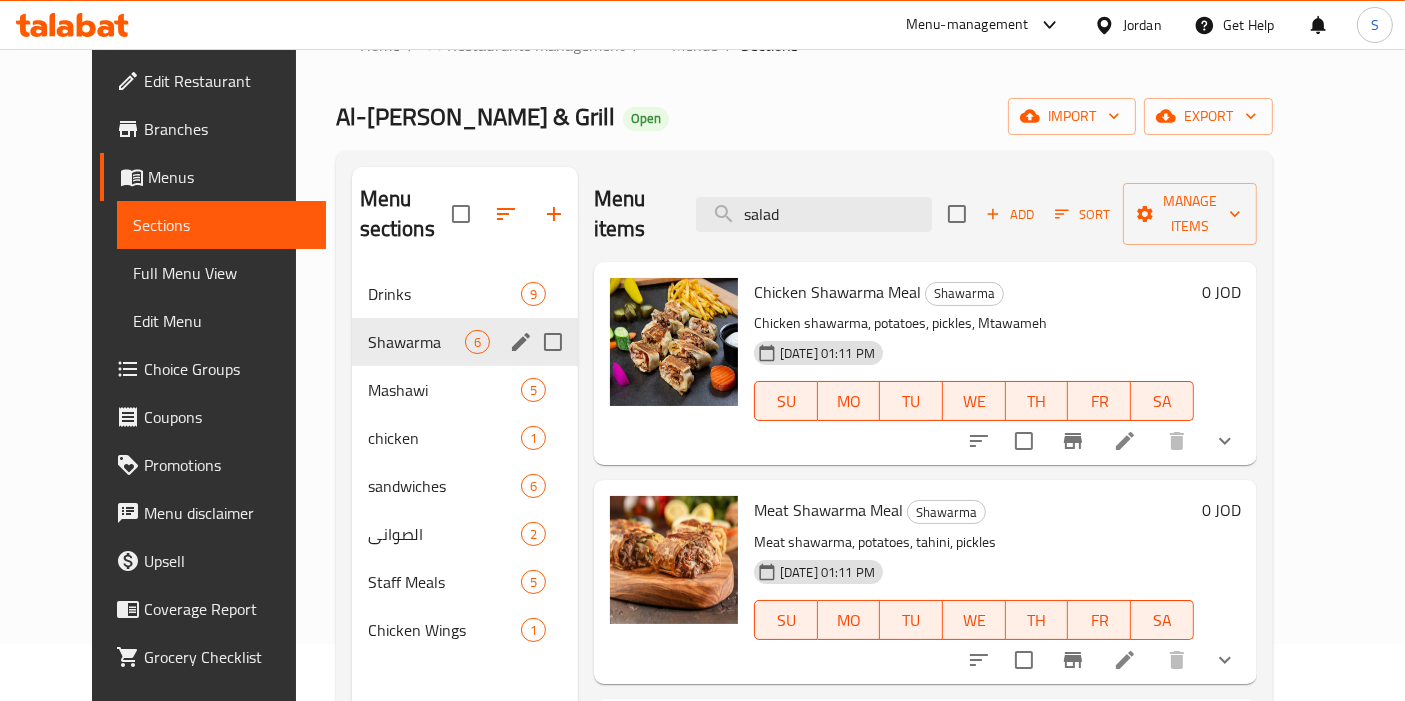 click on "Shawarma 6" at bounding box center [465, 342] 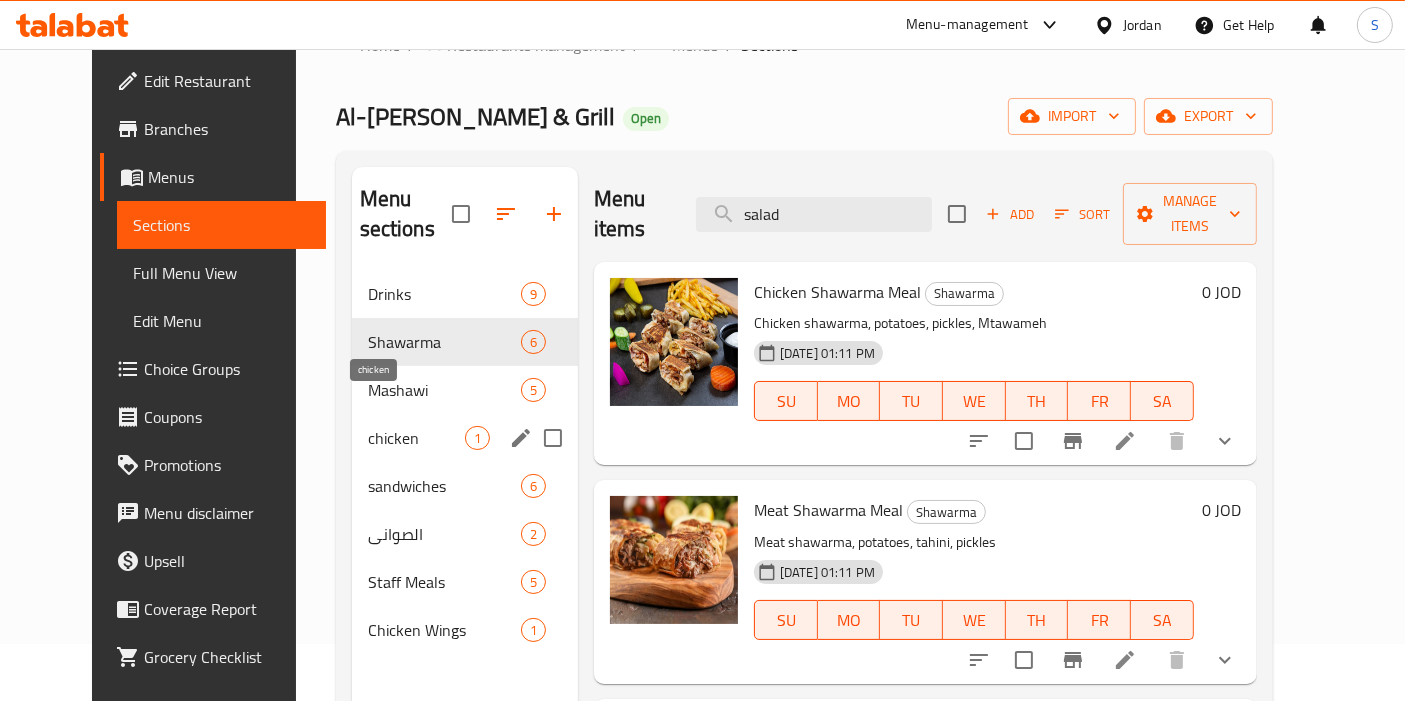 click on "chicken" at bounding box center [416, 438] 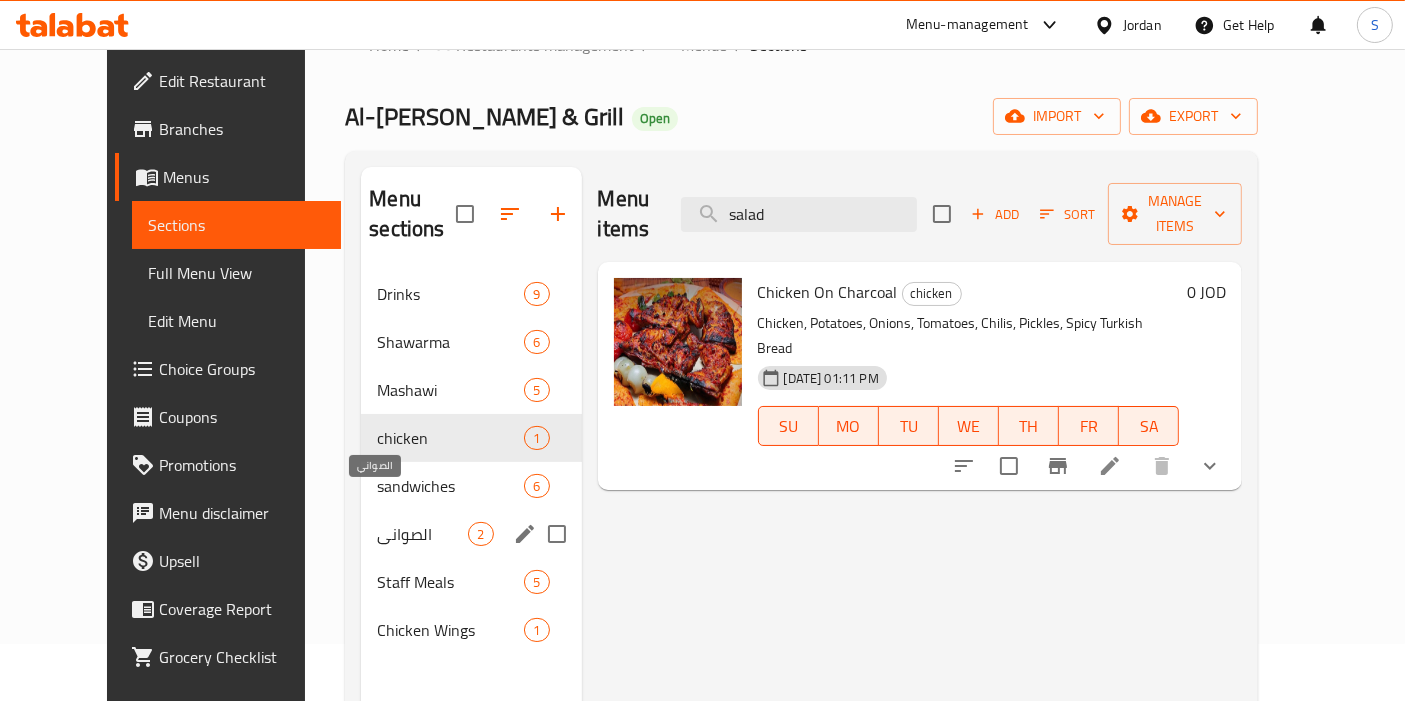 click on "الصواني" at bounding box center (422, 534) 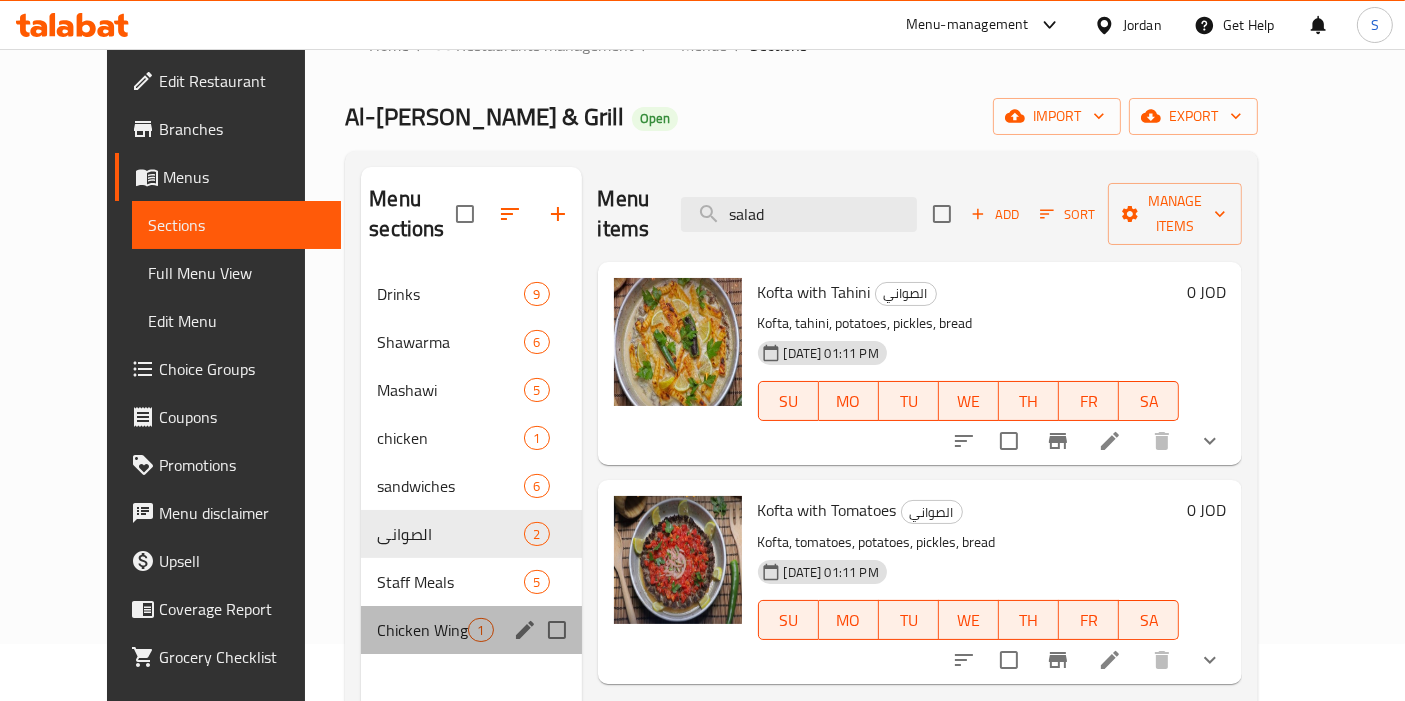 click on "Chicken Wings 1" at bounding box center (471, 630) 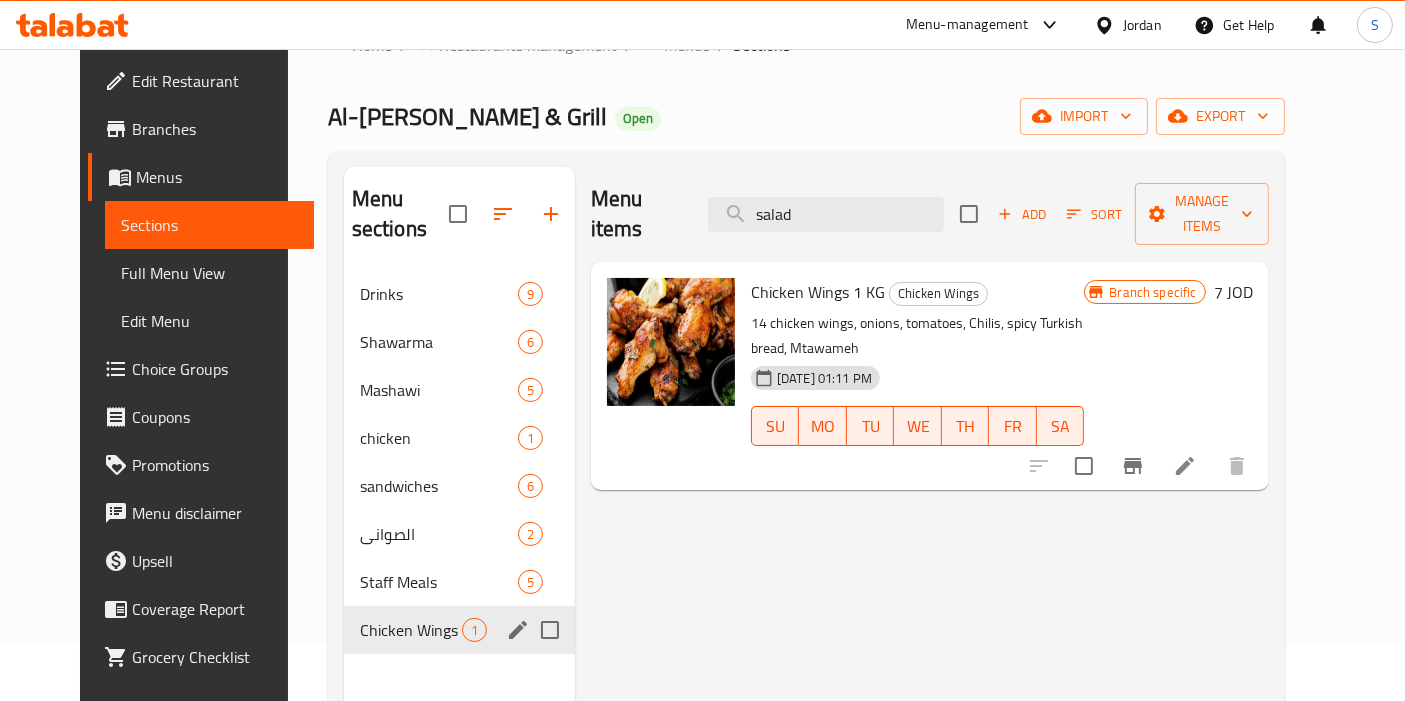 click on "Chicken Wings 1" at bounding box center (459, 630) 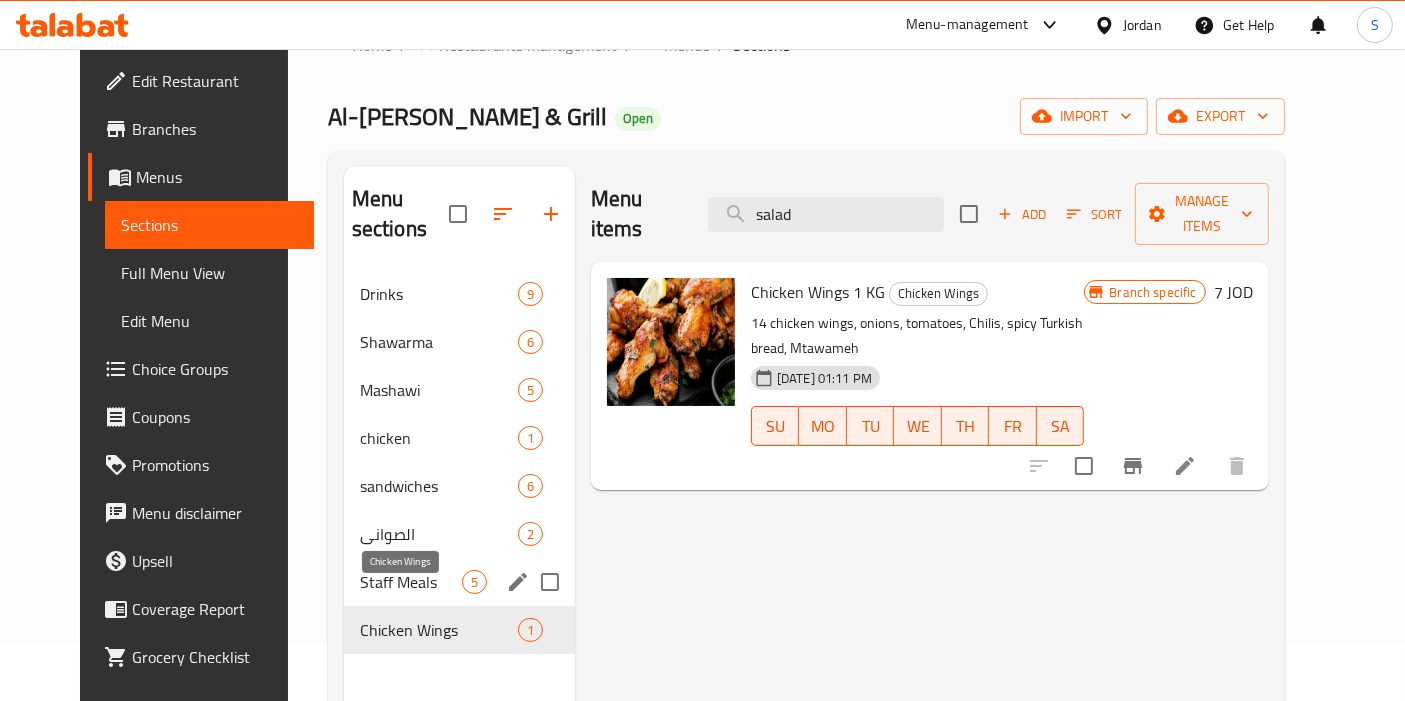 click on "Staff Meals" at bounding box center [411, 582] 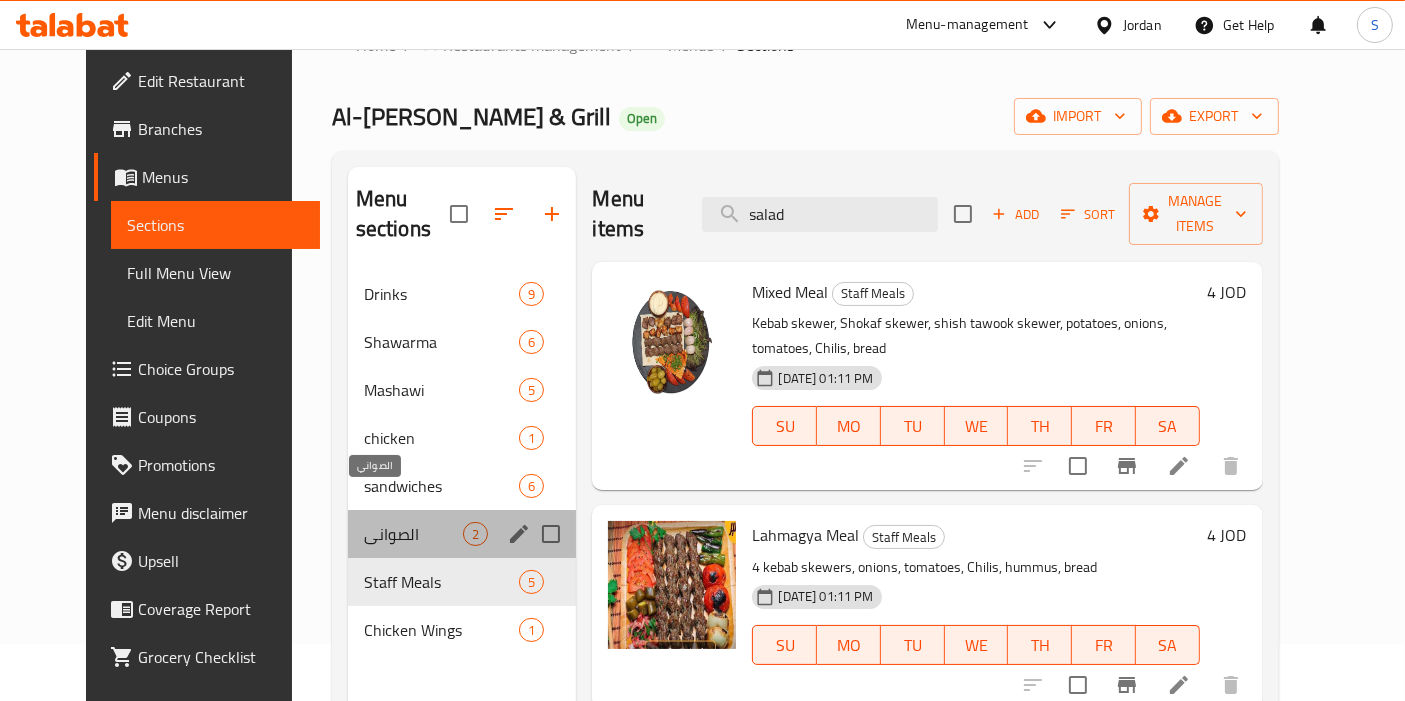 click on "الصواني" at bounding box center [414, 534] 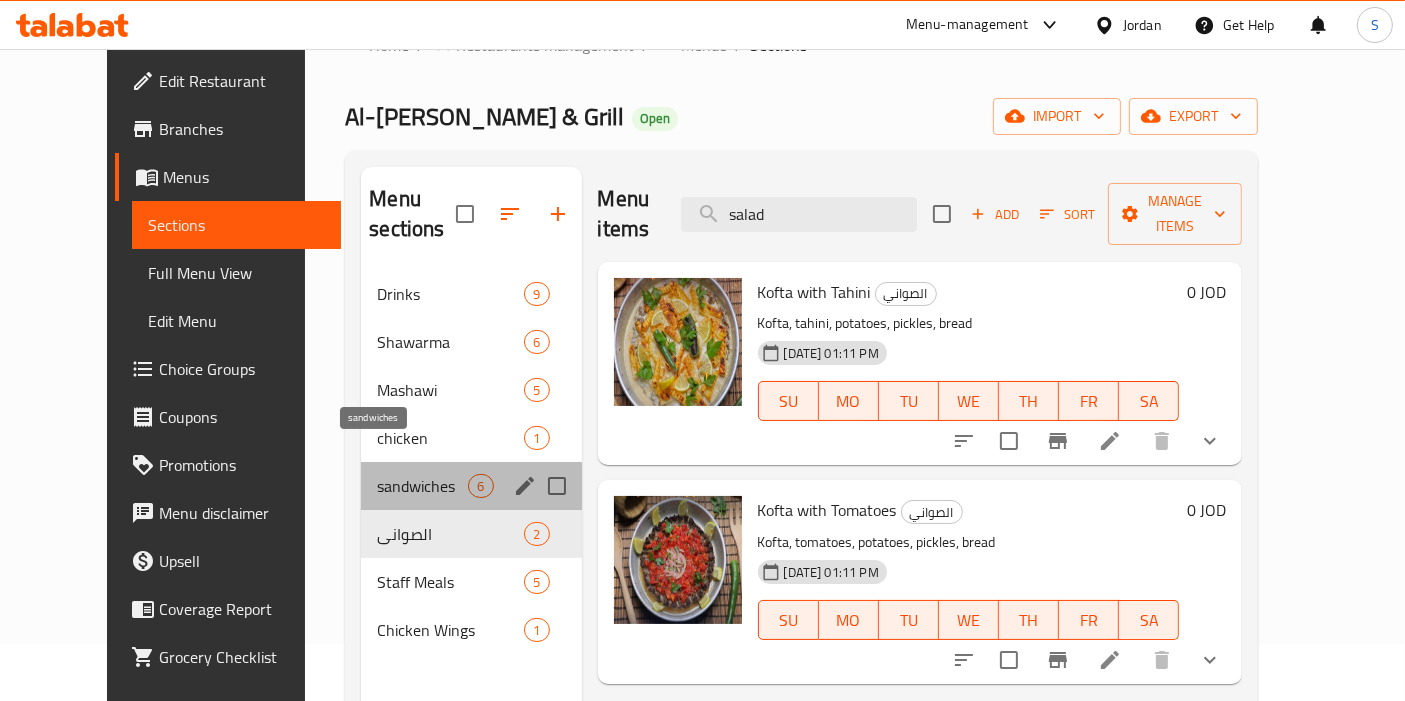 click on "sandwiches" at bounding box center (422, 486) 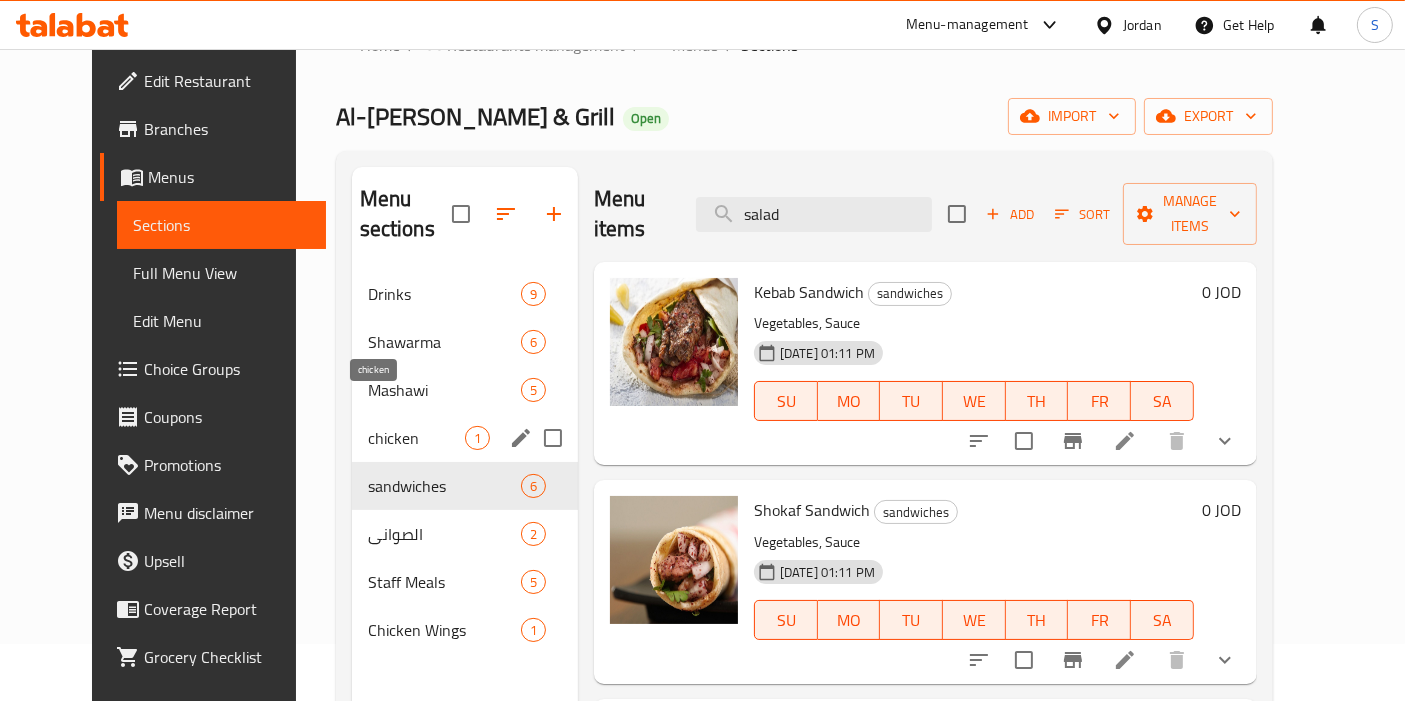 click on "chicken" at bounding box center [416, 438] 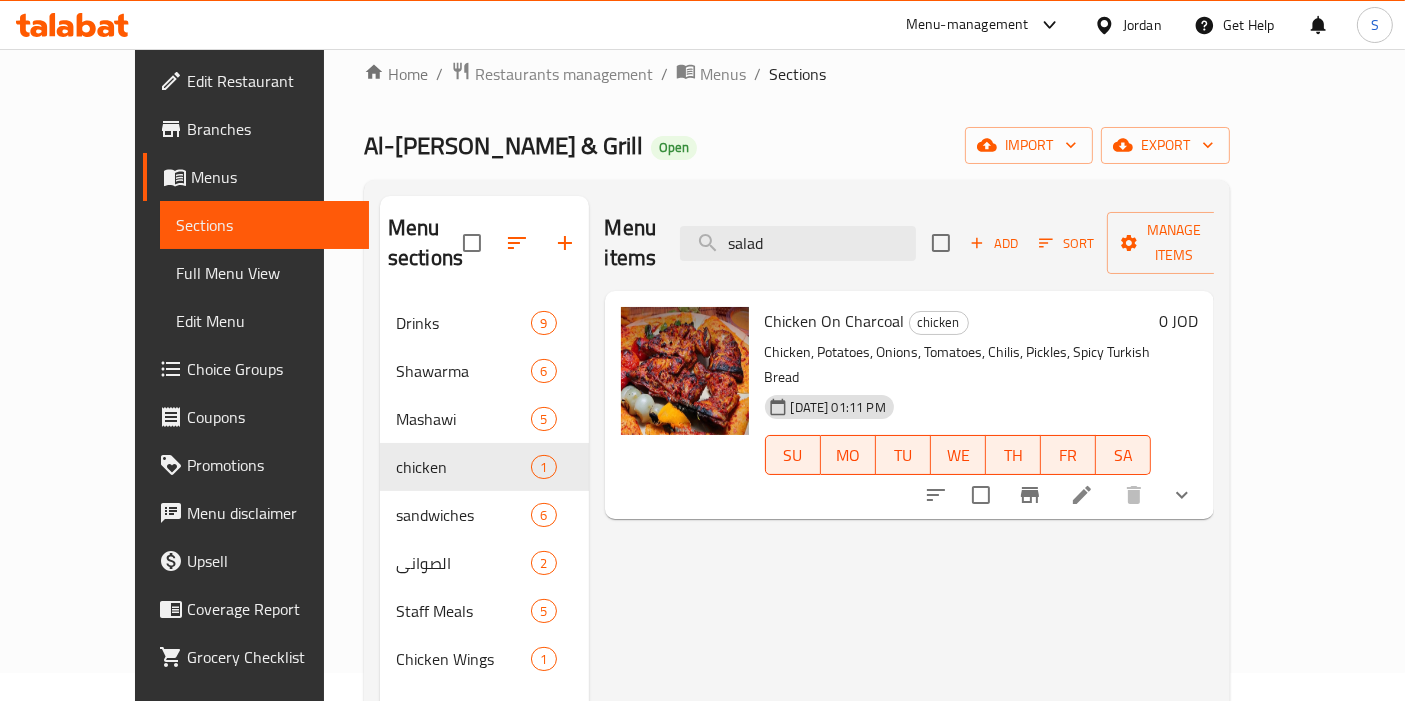 scroll, scrollTop: 0, scrollLeft: 0, axis: both 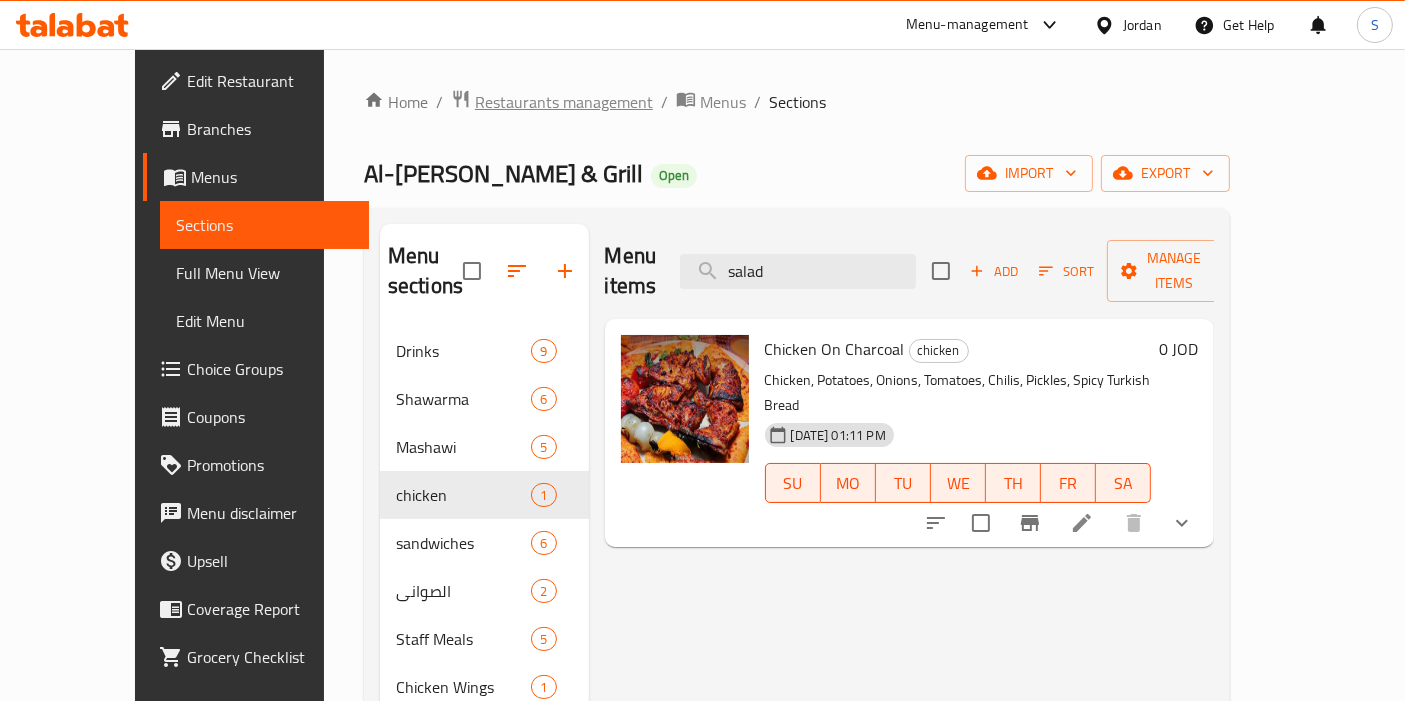 click on "Restaurants management" at bounding box center (564, 102) 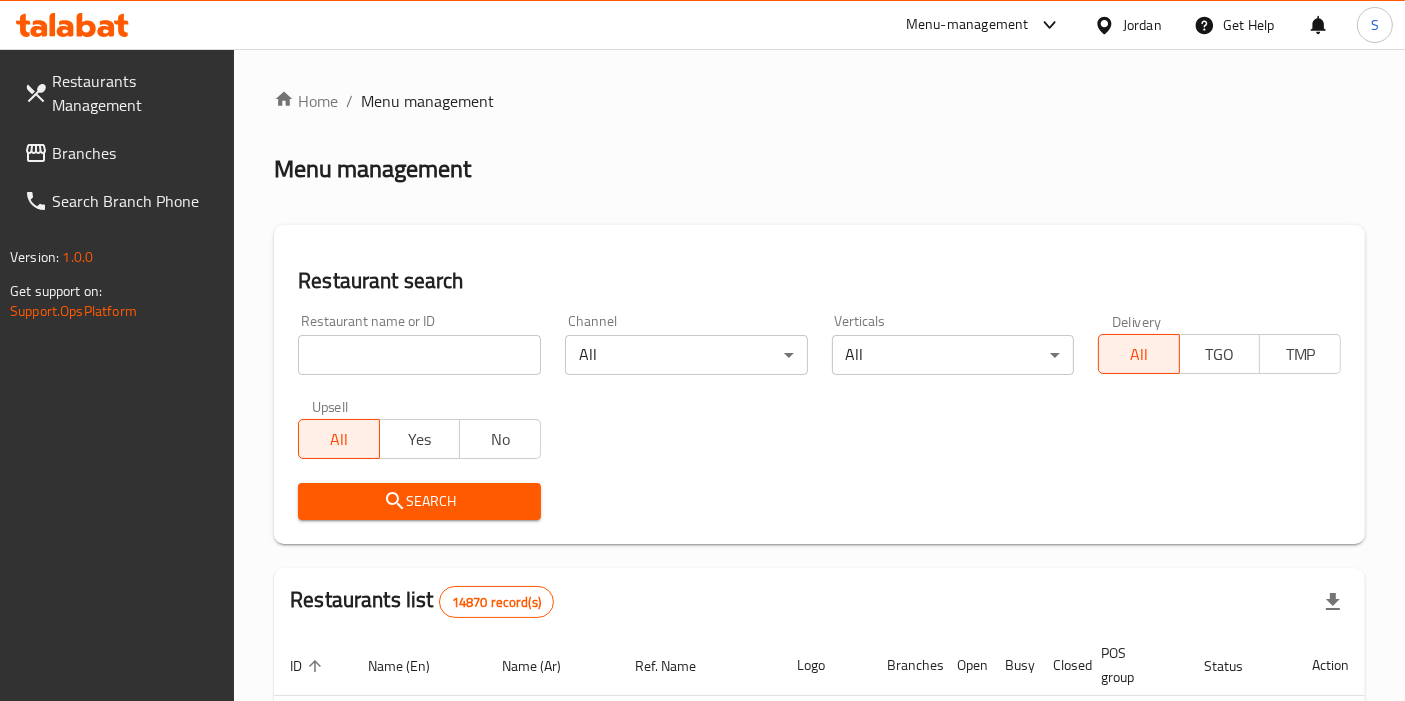 click on "Home / Menu management Menu management Restaurant search Restaurant name or ID Restaurant name or ID Channel All ​ Verticals All ​ Delivery All TGO TMP Upsell All Yes No   Search Restaurants list   14870 record(s) ID sorted ascending Name (En) Name (Ar) Ref. Name Logo Branches Open Busy Closed POS group Status Action 4654 ​Circassian ​Charity ​Association​ (Samawer) ​Circassian ​Charity ​Association​ (Samawer) 1 0 0 0 INACTIVE 4655 #Hashtag #Hashtag 2 0 0 0 INACTIVE 4656 Belfurn Pastries And Restaurant مطعم و معجنات بالفرن مطعم و معجنات [PERSON_NAME] 1 0 0 0 INACTIVE 4657 The Burgery ذا بيرجري 4 0 0 0 INACTIVE 4658 @Home آت هوم 1 0 0 0 INACTIVE 4659 04 Restaurant & Cafe مطعم و كافيه 04 1 0 0 0 INACTIVE 4660 18th Century Burger 18 سينشري برجر 4 0 0 0 INACTIVE 4661 3a Bokrax ع بكرا 3 0 0 0 INACTIVE 4662 3a Saj ع الصاج 3 0 0 0 INACTIVE 4663 3ajeba Shawerma عجيبة شاورما 1 0 0 0 INACTIVE 10" at bounding box center [819, 718] 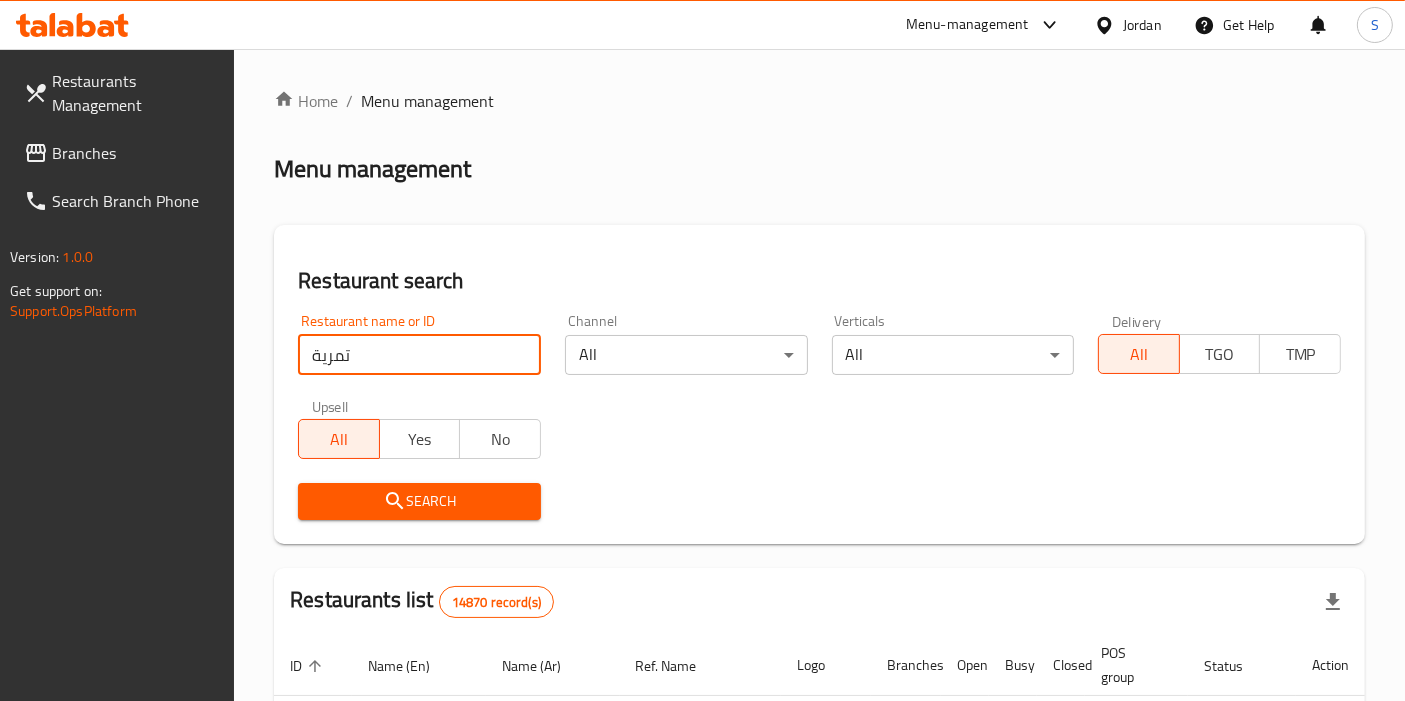 type on "تمرية [PERSON_NAME]" 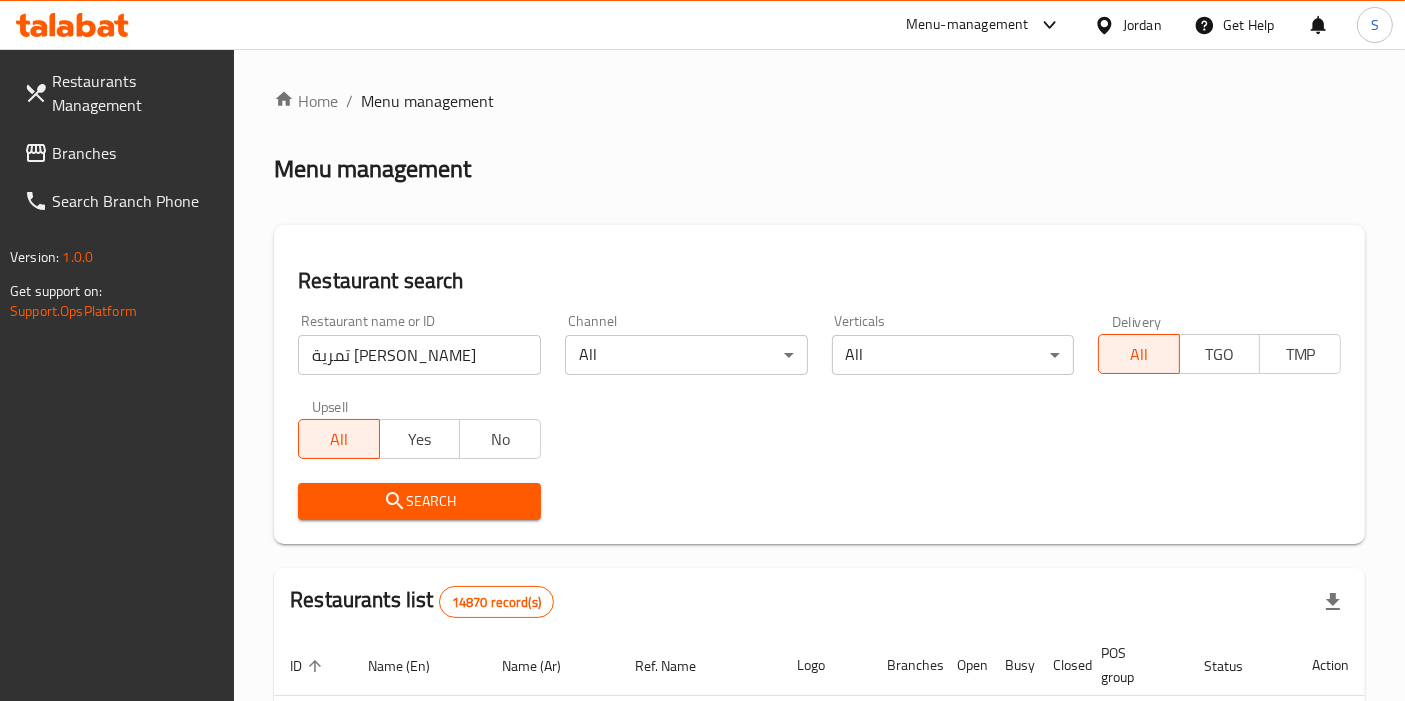 click on "Search" at bounding box center (419, 501) 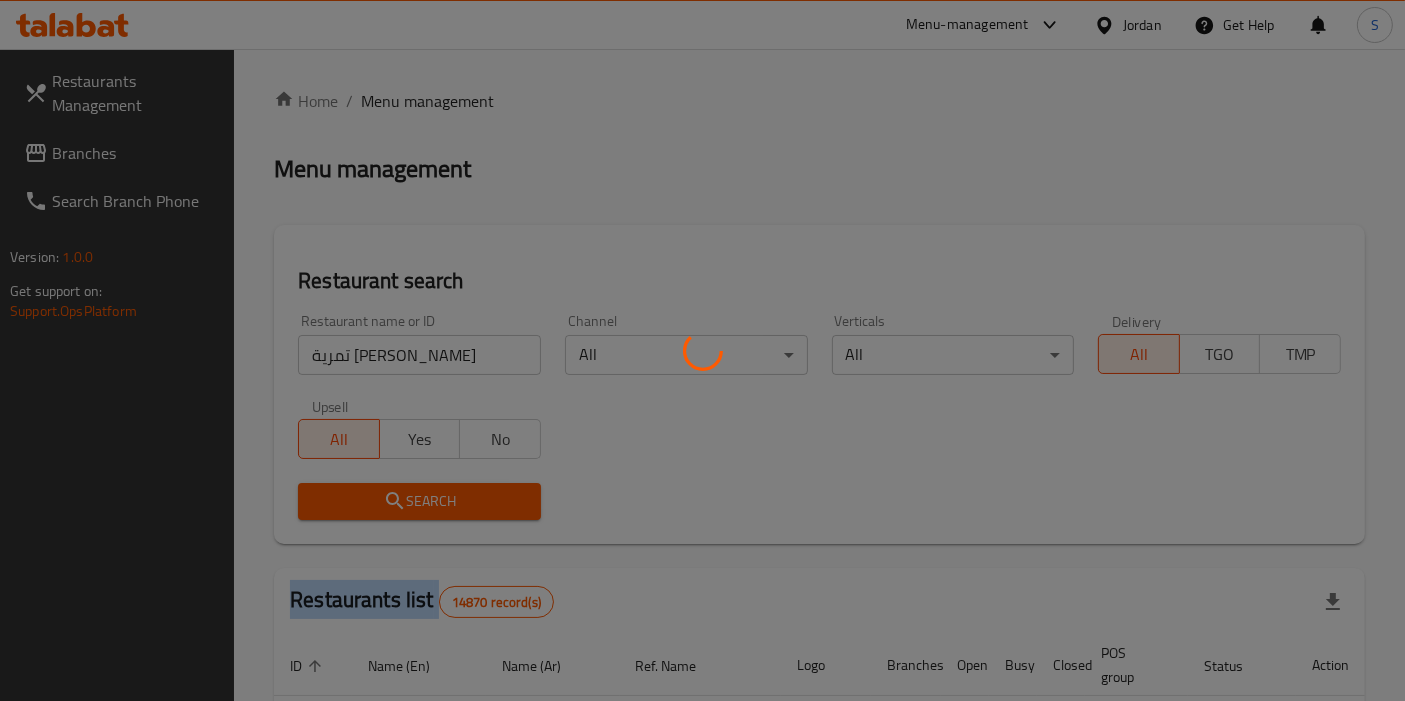 click at bounding box center [702, 350] 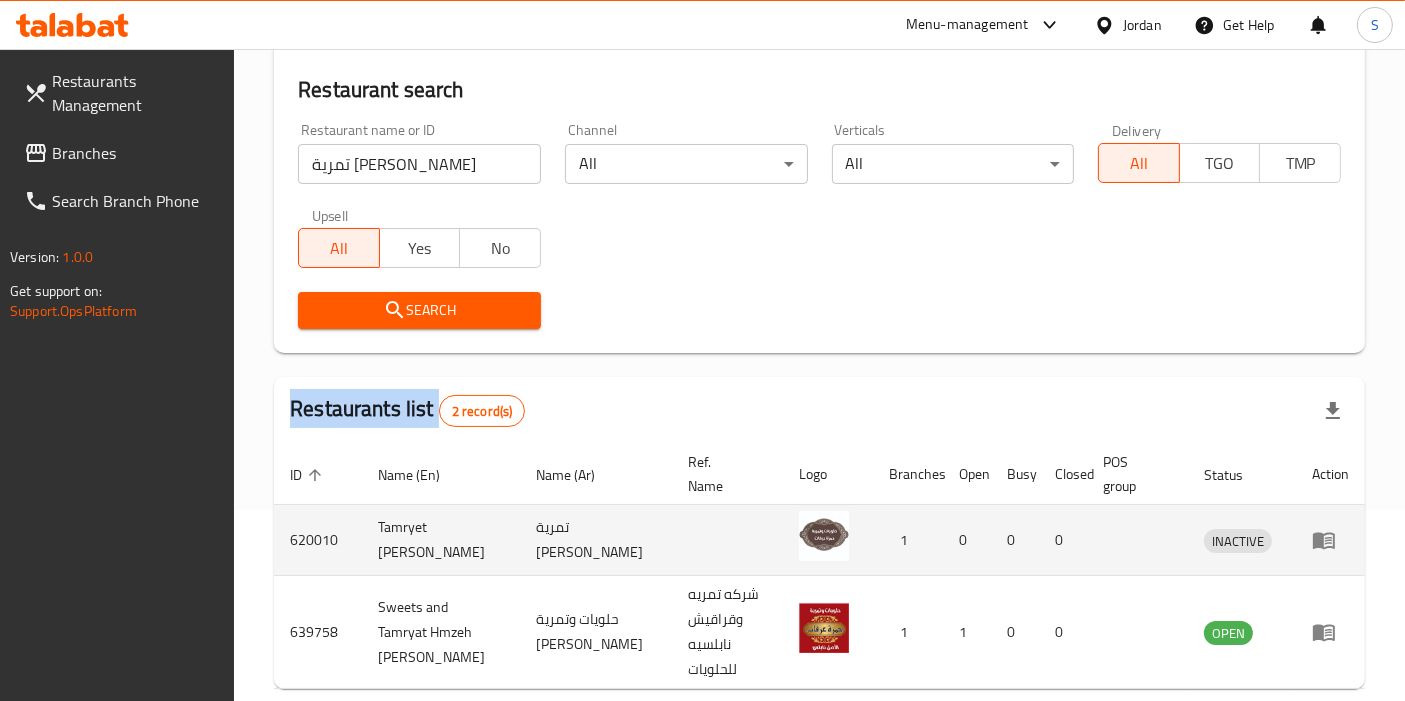 scroll, scrollTop: 261, scrollLeft: 0, axis: vertical 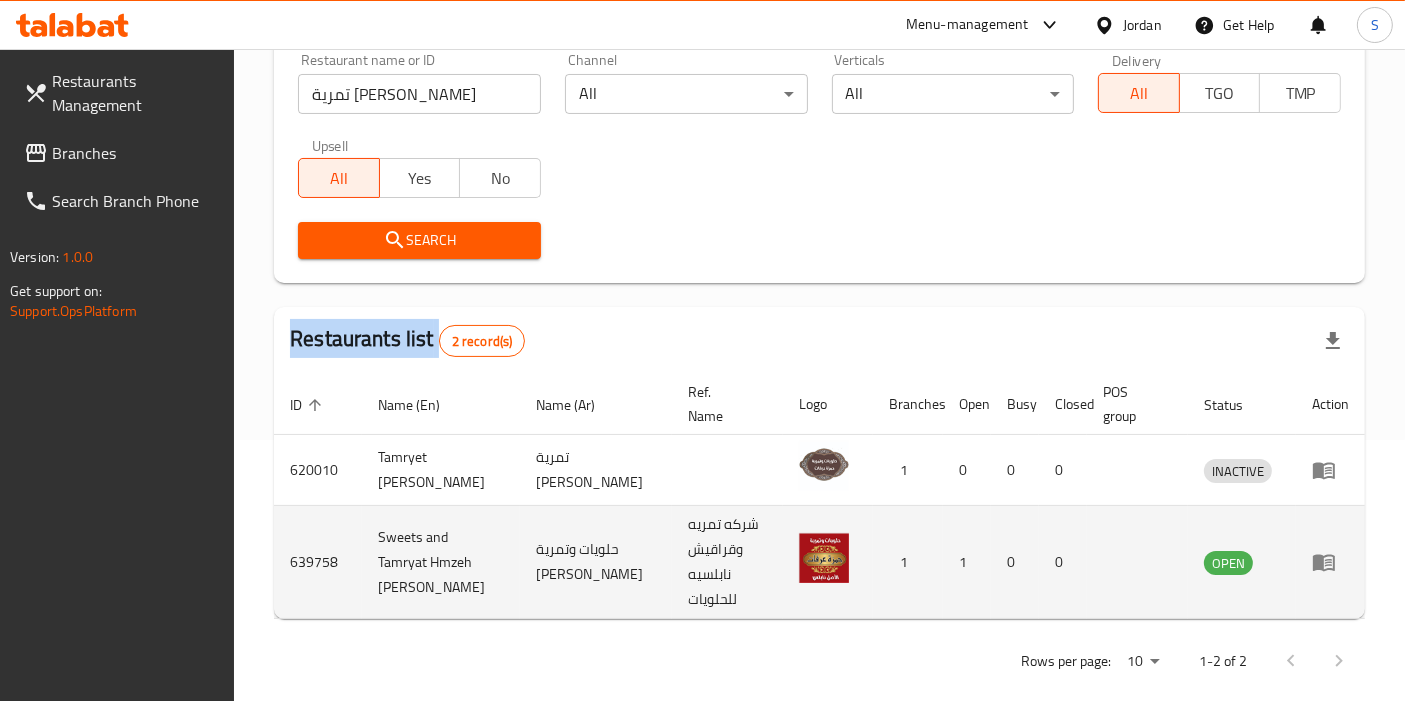 click 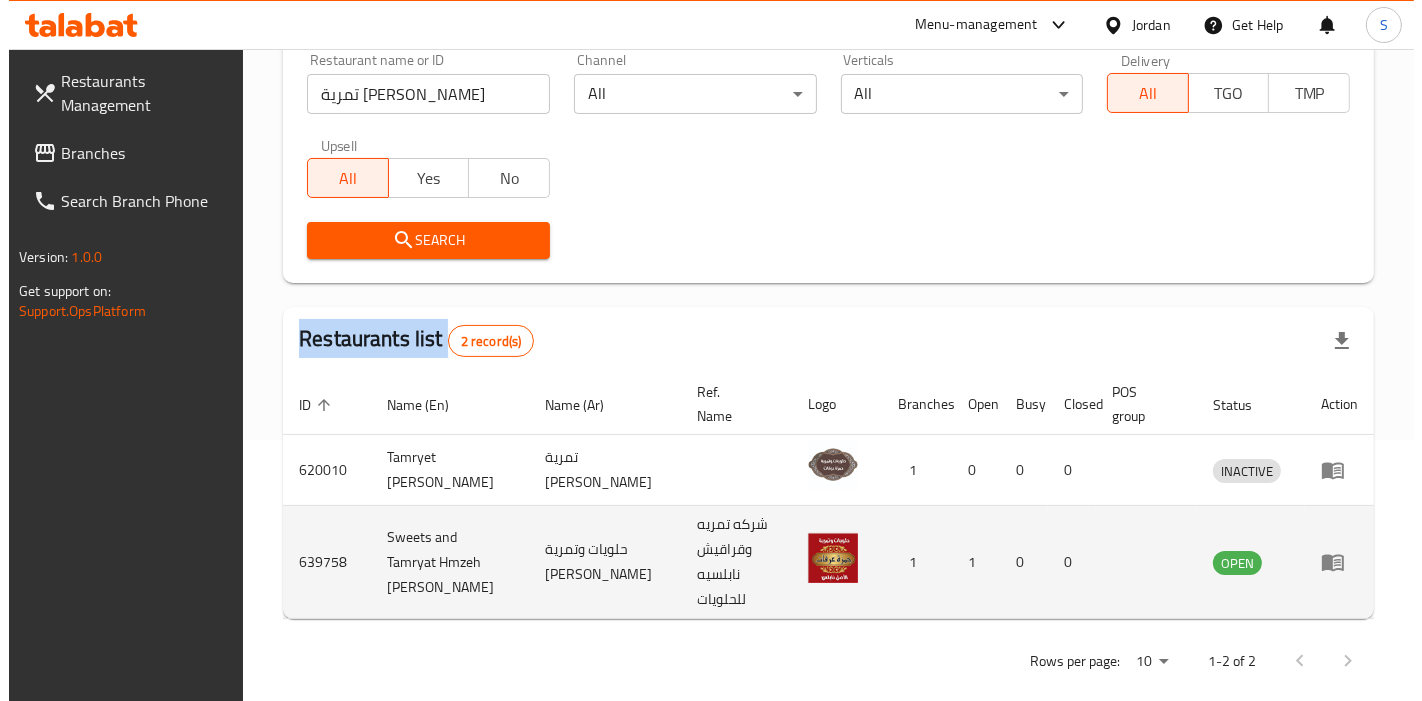 scroll, scrollTop: 0, scrollLeft: 0, axis: both 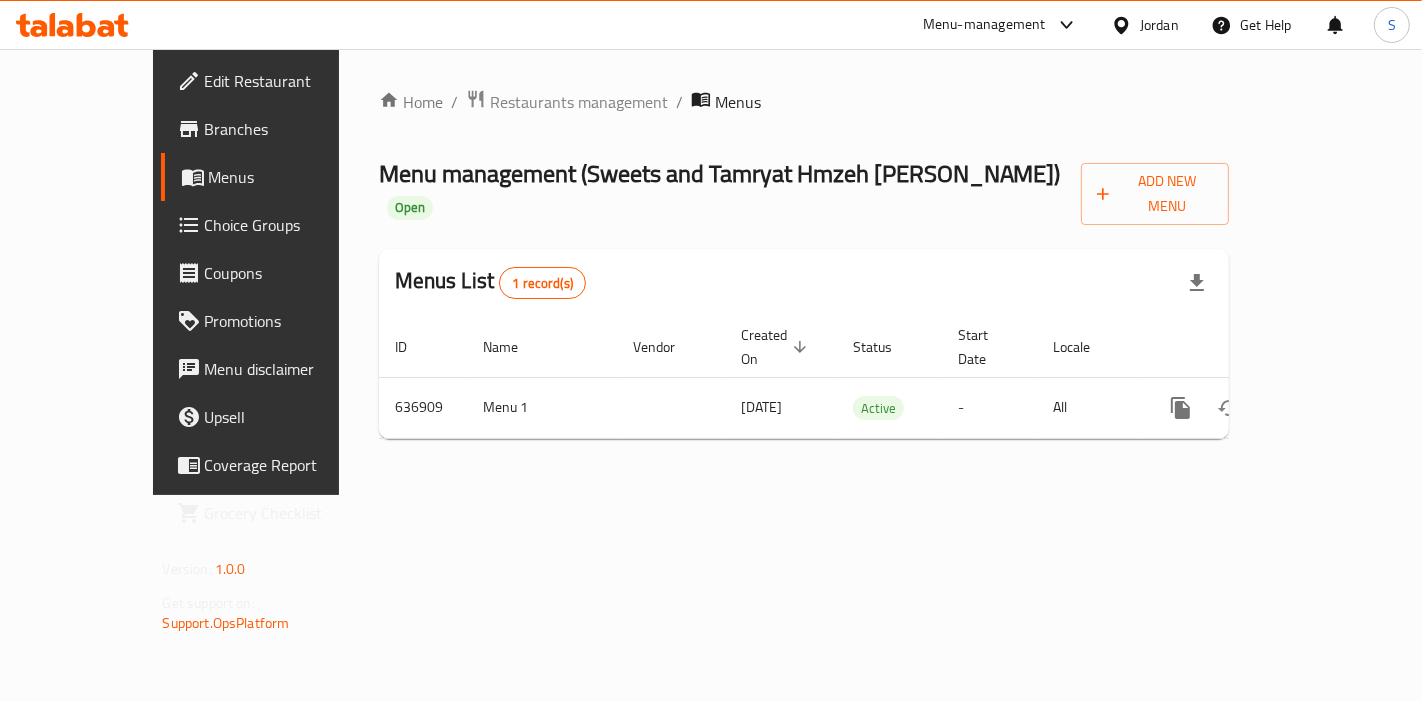 click on "Branches" at bounding box center [289, 129] 